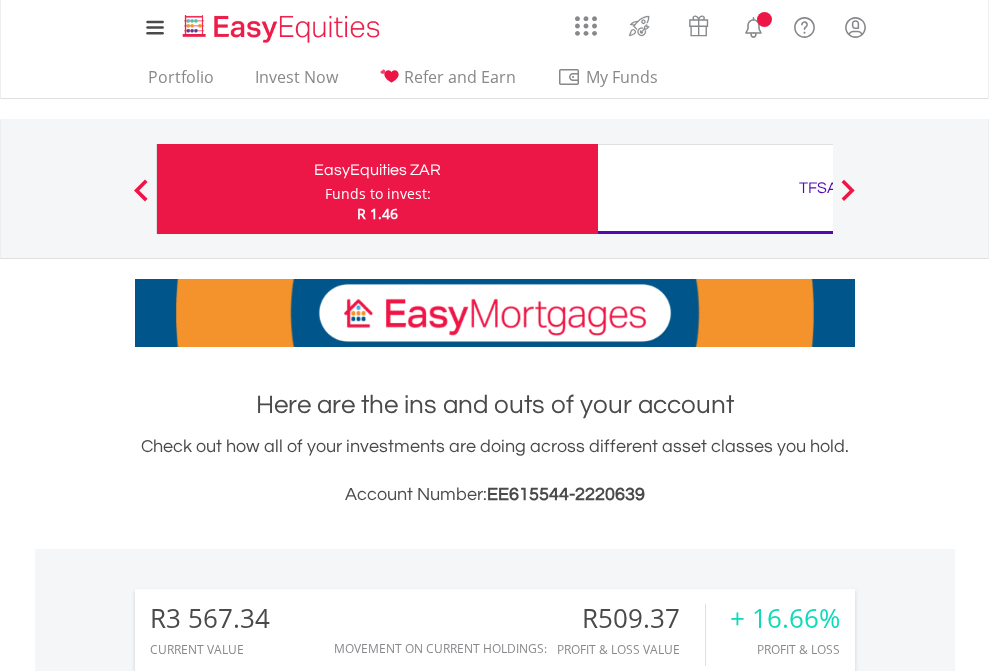 scroll, scrollTop: 0, scrollLeft: 0, axis: both 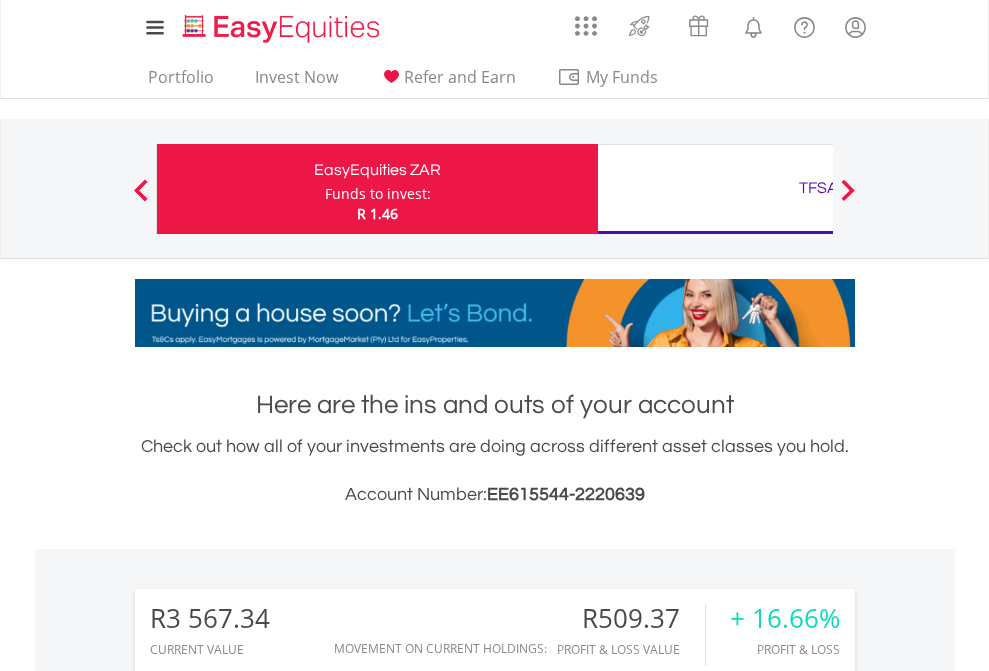 click on "Funds to invest:" at bounding box center (378, 194) 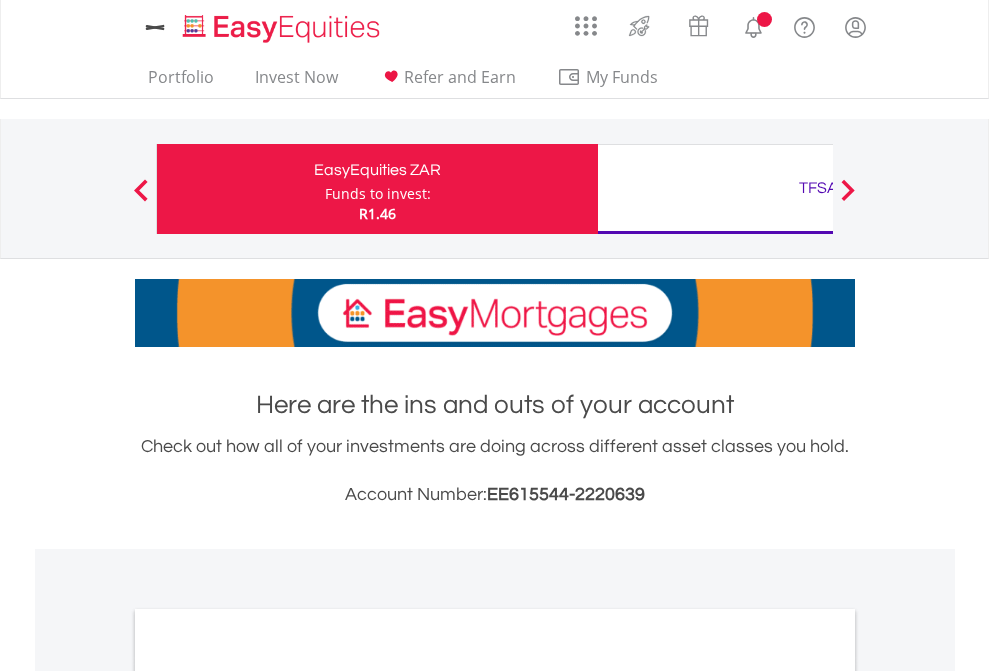 scroll, scrollTop: 0, scrollLeft: 0, axis: both 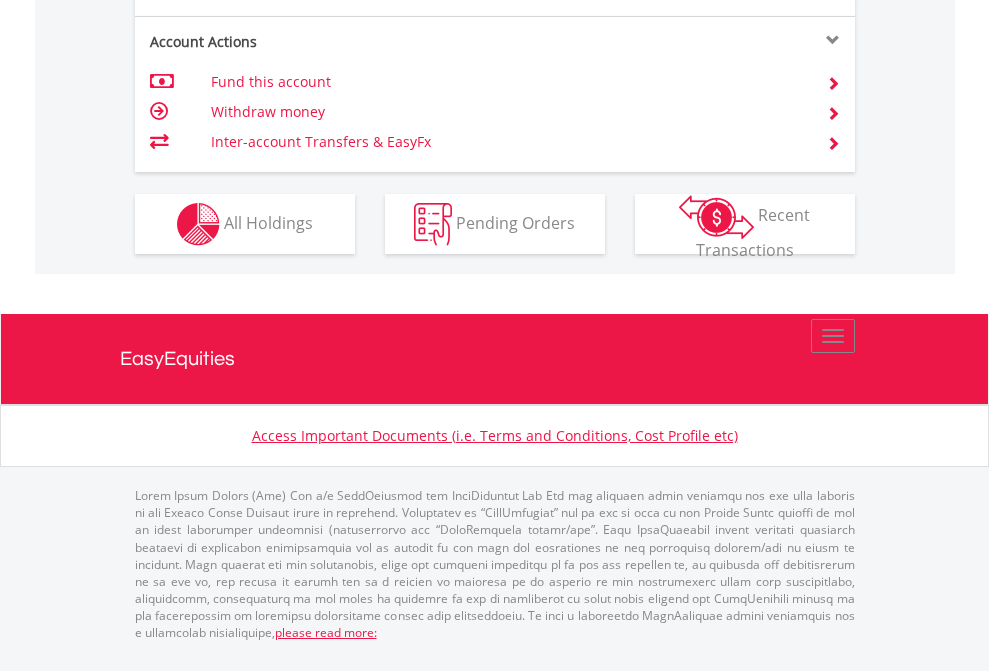 click on "Investment types" at bounding box center [706, -337] 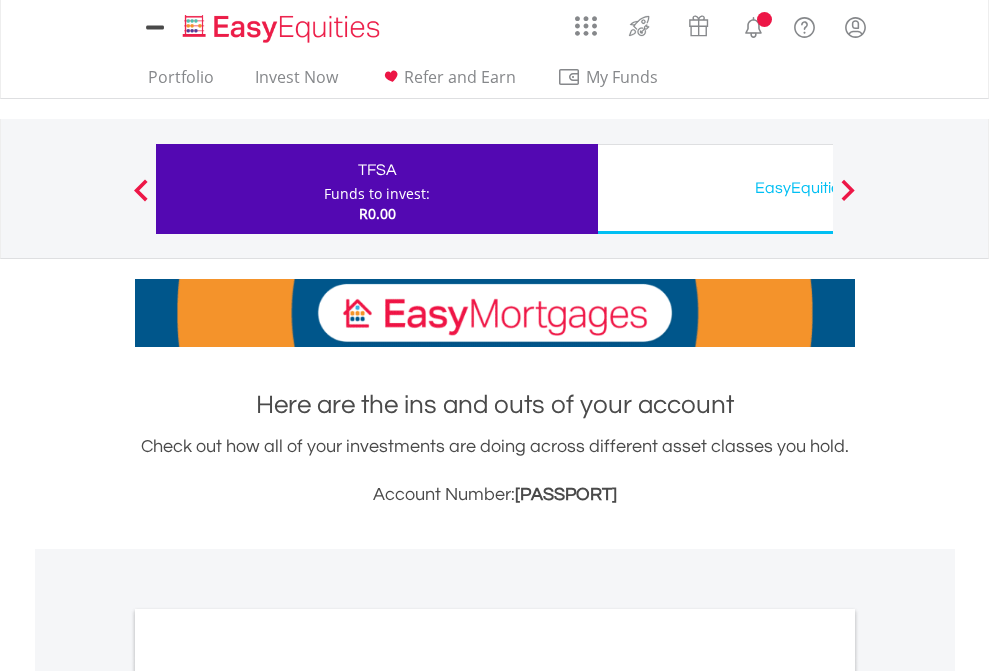 scroll, scrollTop: 0, scrollLeft: 0, axis: both 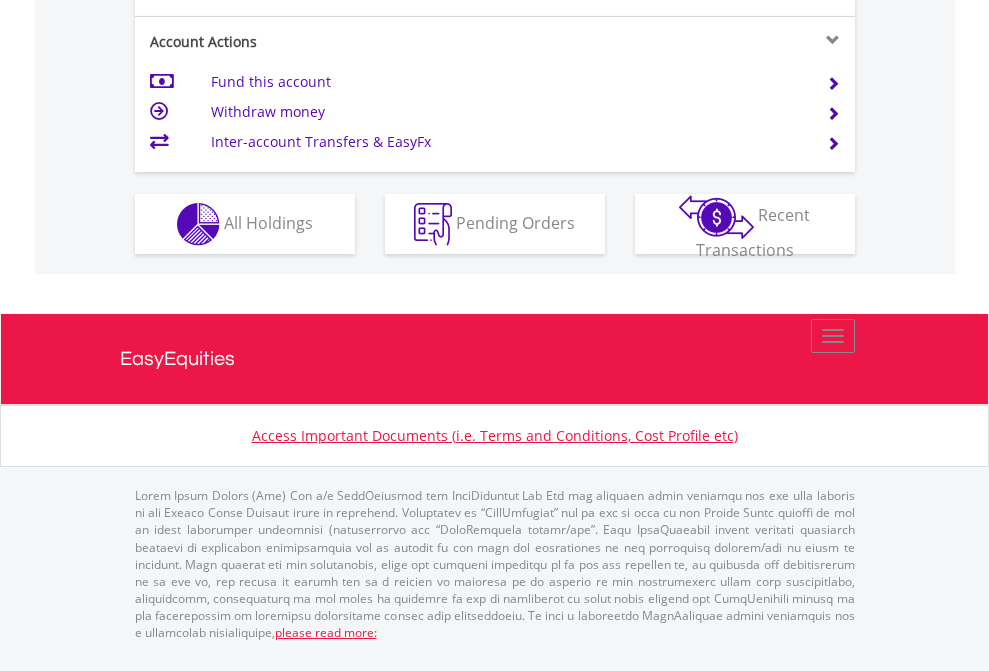 click on "Investment types" at bounding box center [706, -337] 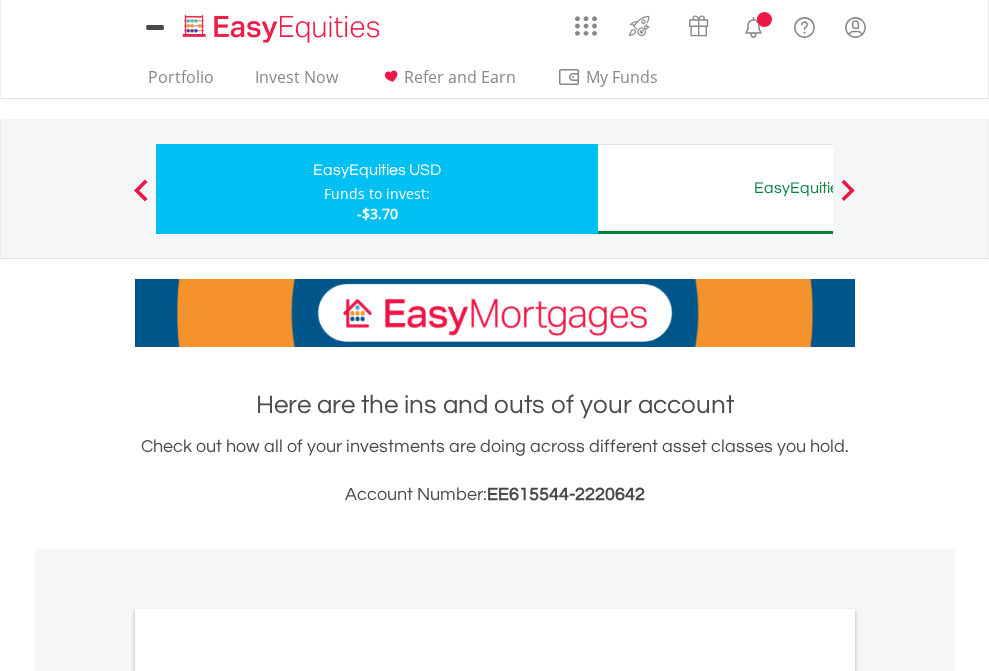 scroll, scrollTop: 0, scrollLeft: 0, axis: both 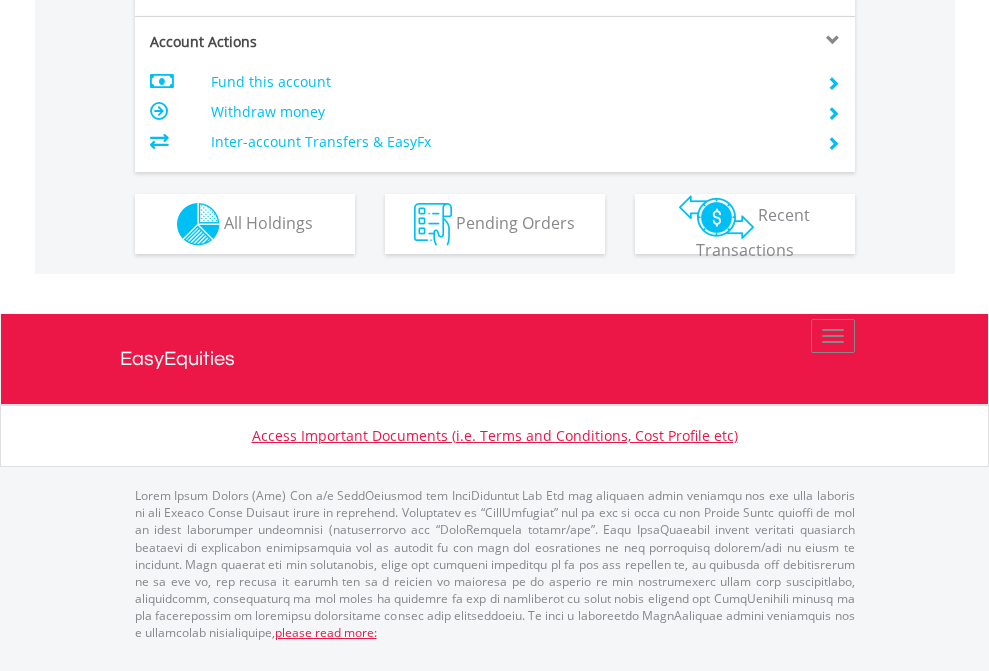 click on "Investment types" at bounding box center (706, -337) 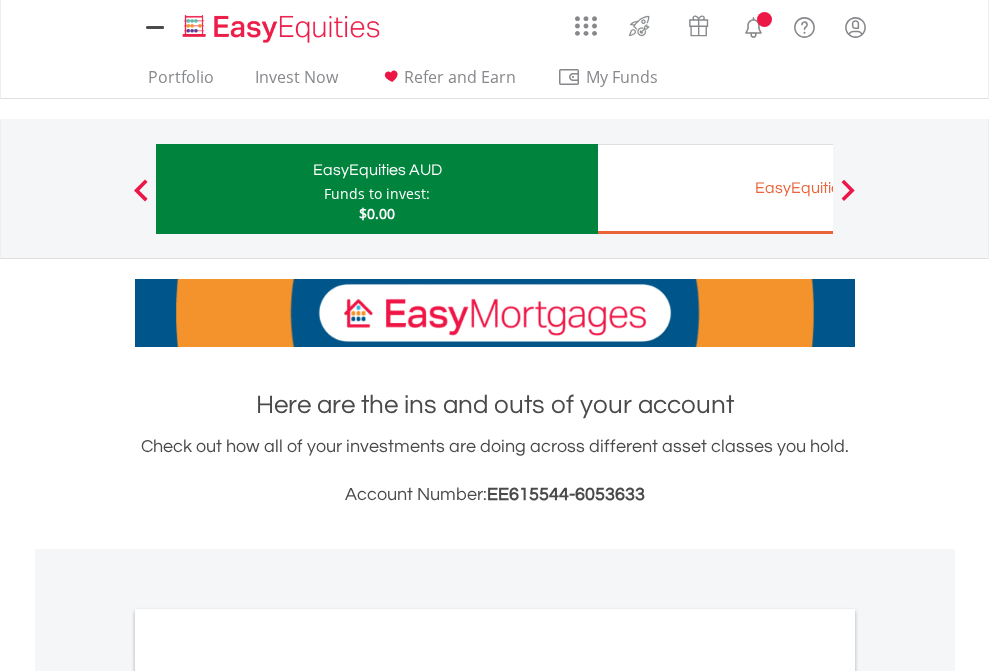 scroll, scrollTop: 0, scrollLeft: 0, axis: both 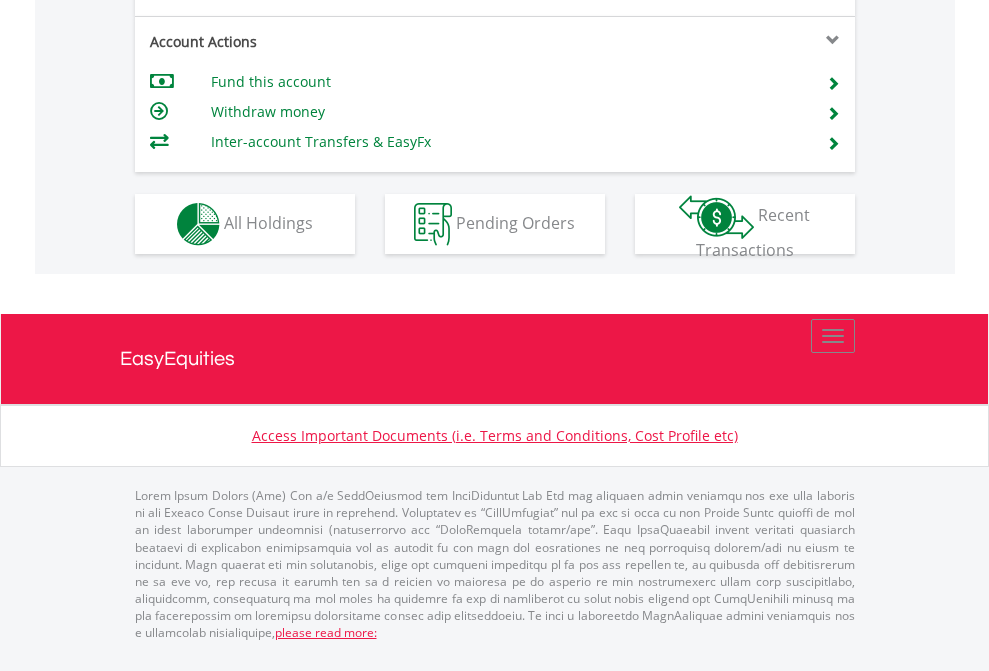 click on "Investment types" at bounding box center (706, -337) 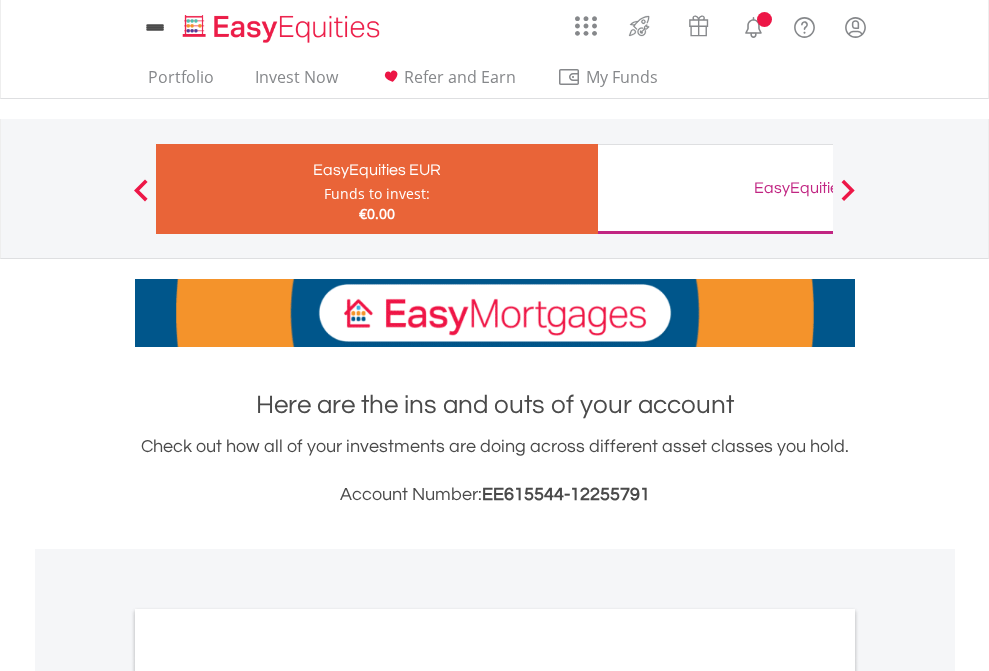 scroll, scrollTop: 0, scrollLeft: 0, axis: both 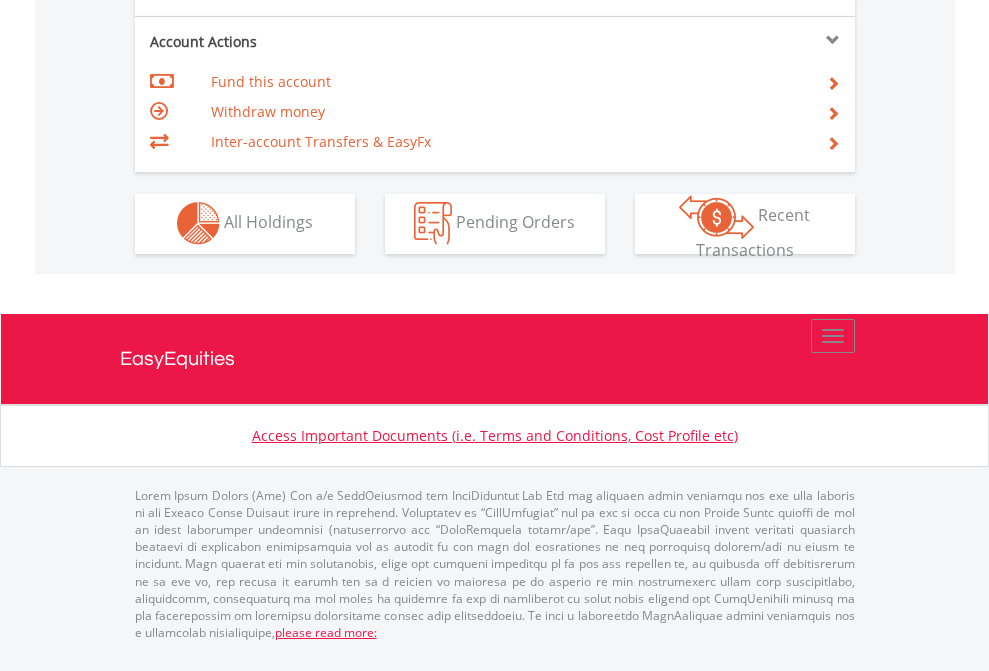 click on "Investment types" at bounding box center (706, -353) 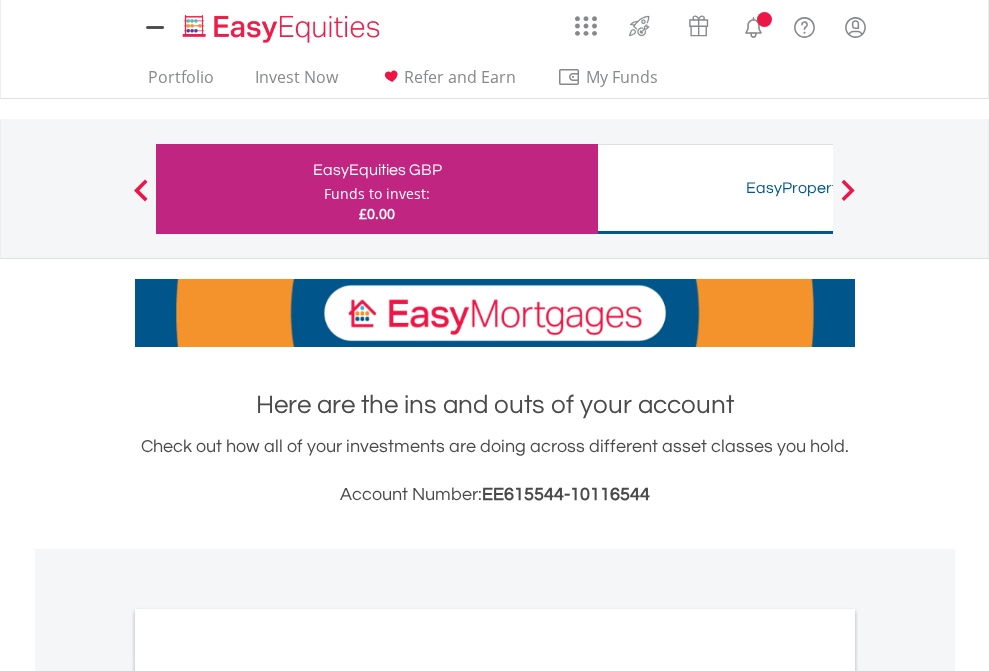 scroll, scrollTop: 0, scrollLeft: 0, axis: both 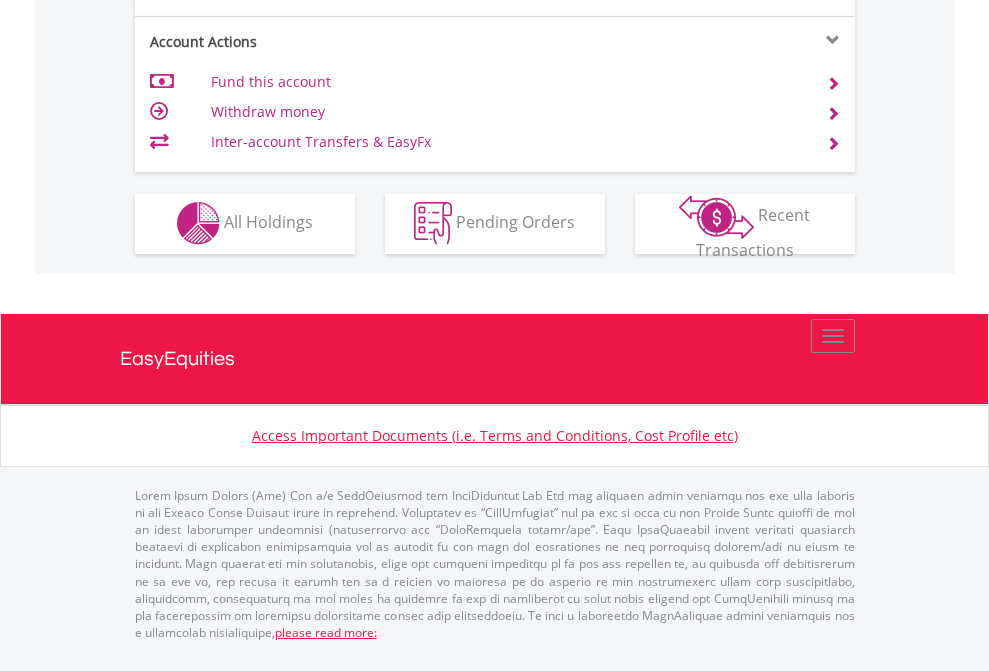click on "Investment types" at bounding box center (706, -353) 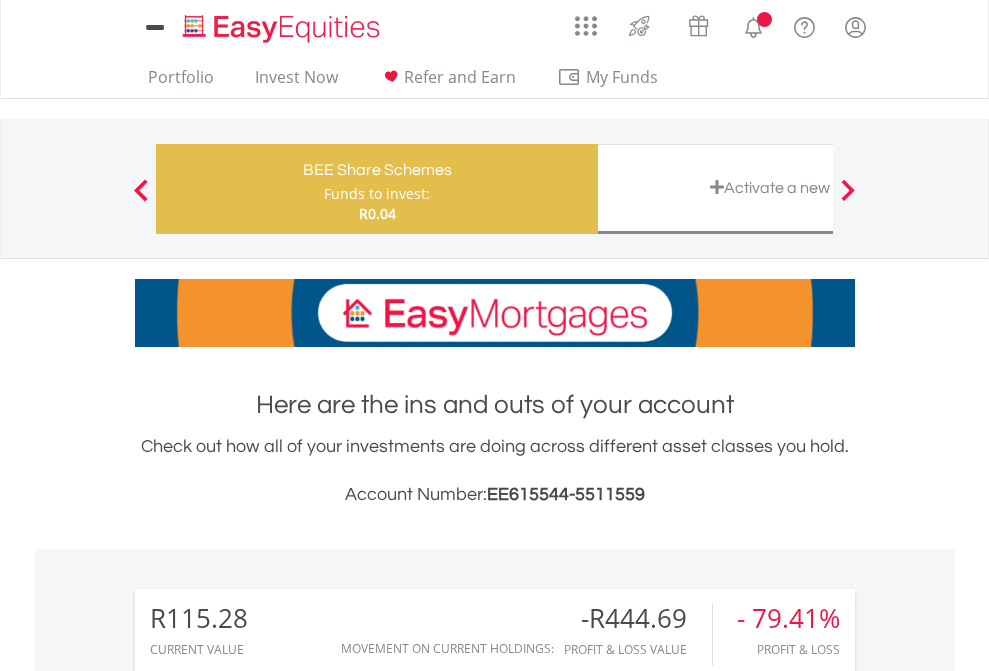 scroll, scrollTop: 0, scrollLeft: 0, axis: both 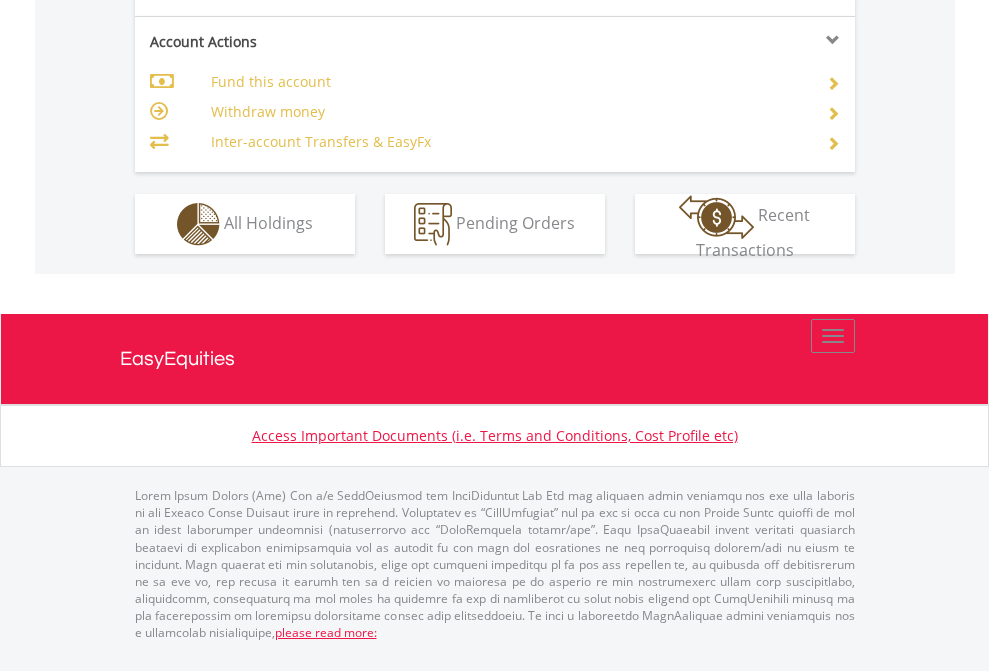 click on "Investment types" at bounding box center [706, -337] 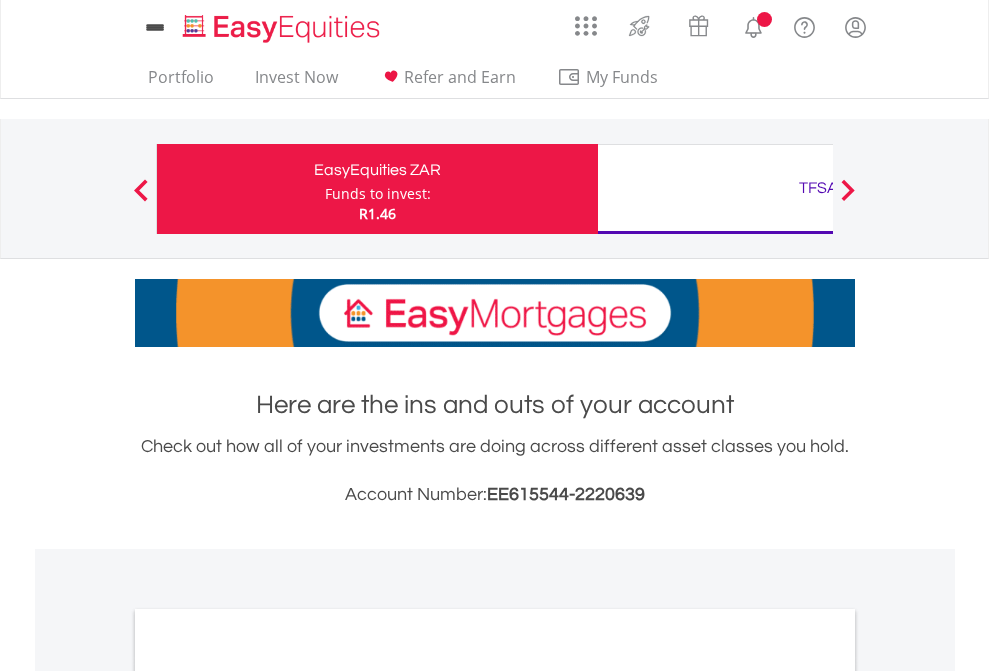 scroll, scrollTop: 1202, scrollLeft: 0, axis: vertical 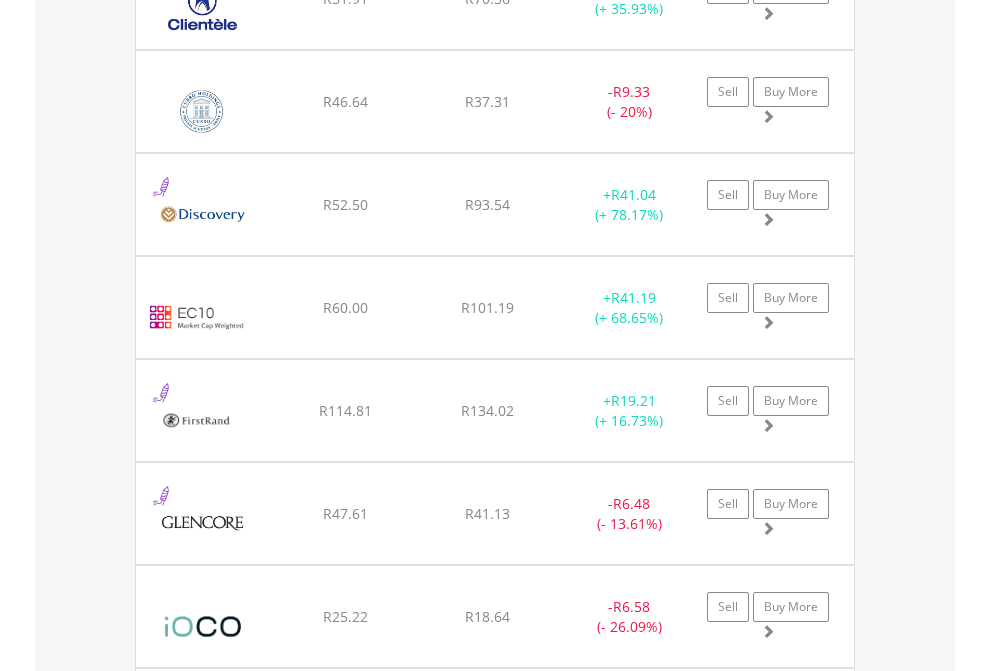 click on "TFSA" at bounding box center (818, -2076) 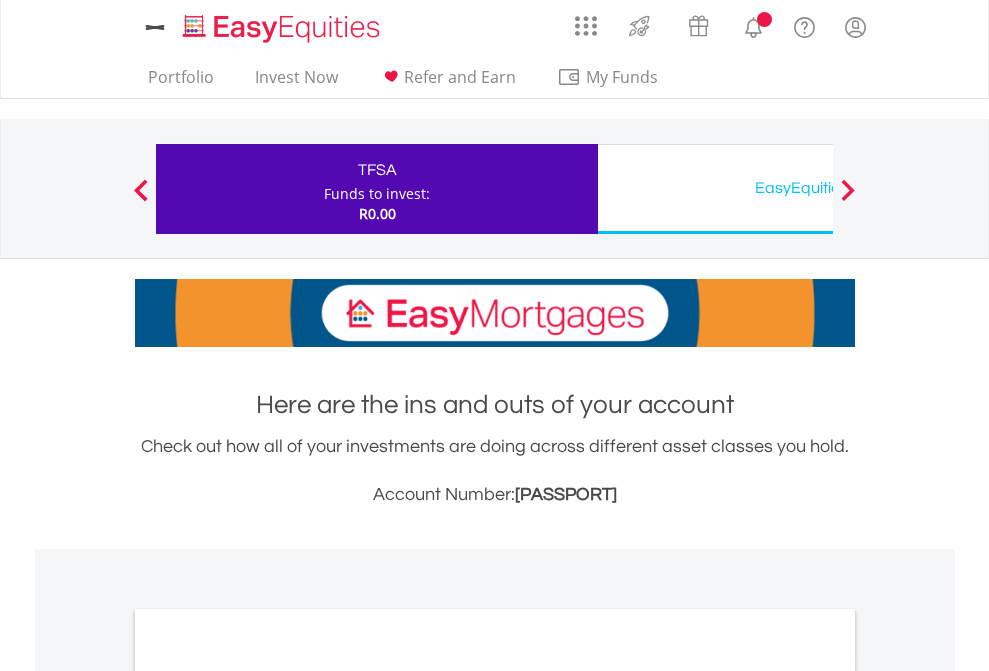 scroll, scrollTop: 0, scrollLeft: 0, axis: both 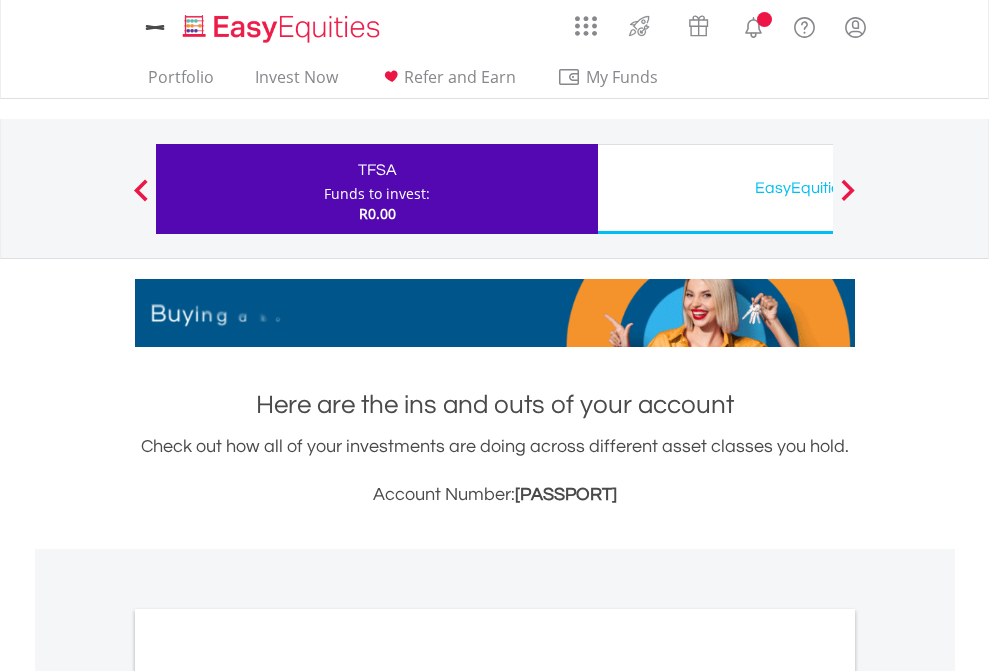 click on "All Holdings" at bounding box center (268, 1096) 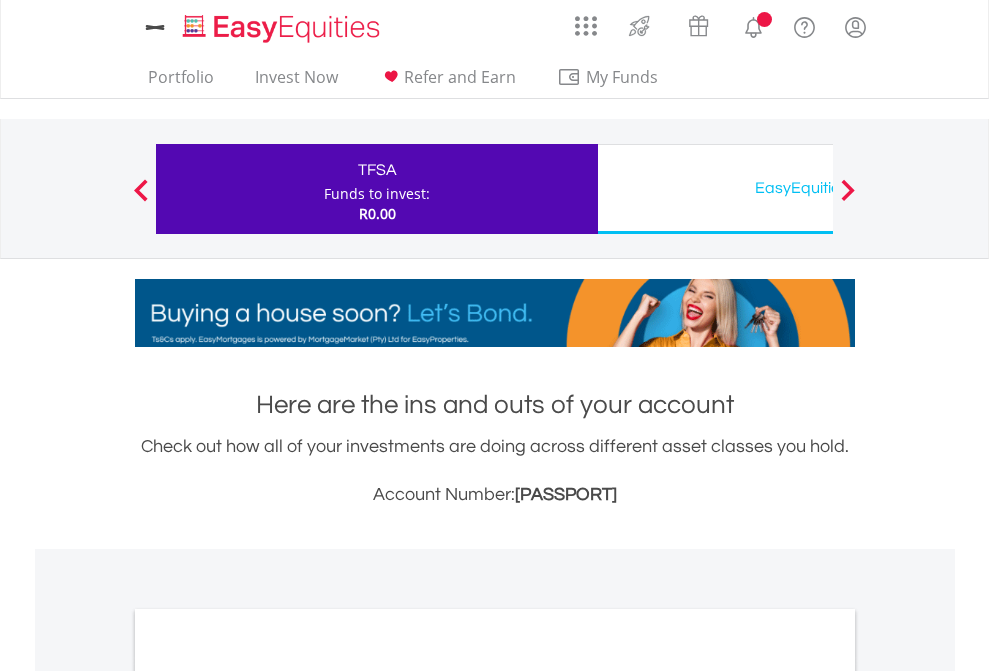 scroll, scrollTop: 1202, scrollLeft: 0, axis: vertical 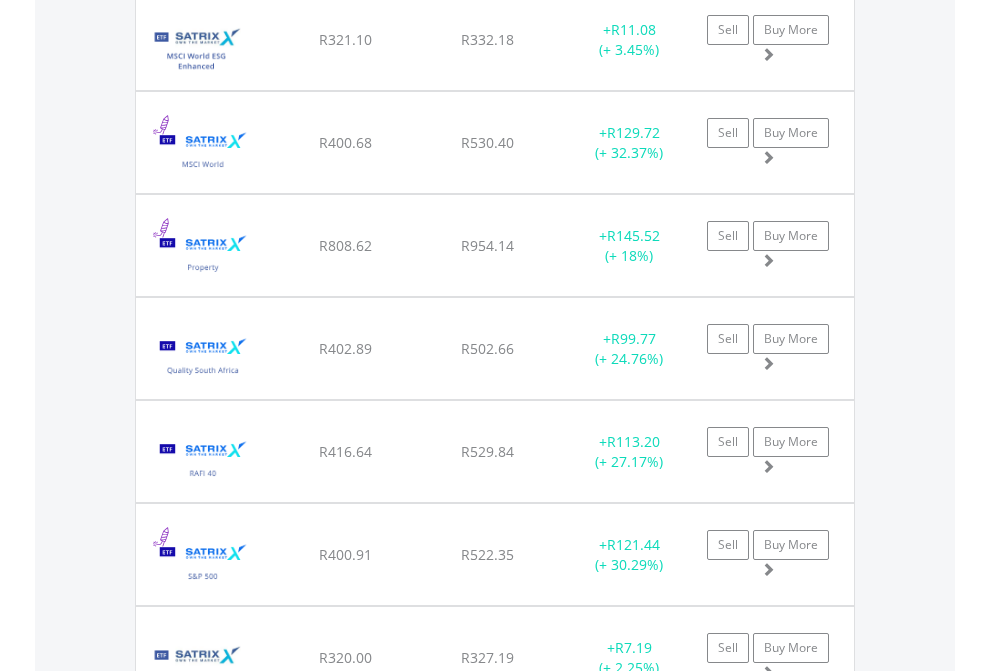 click on "EasyEquities USD" at bounding box center (818, -2037) 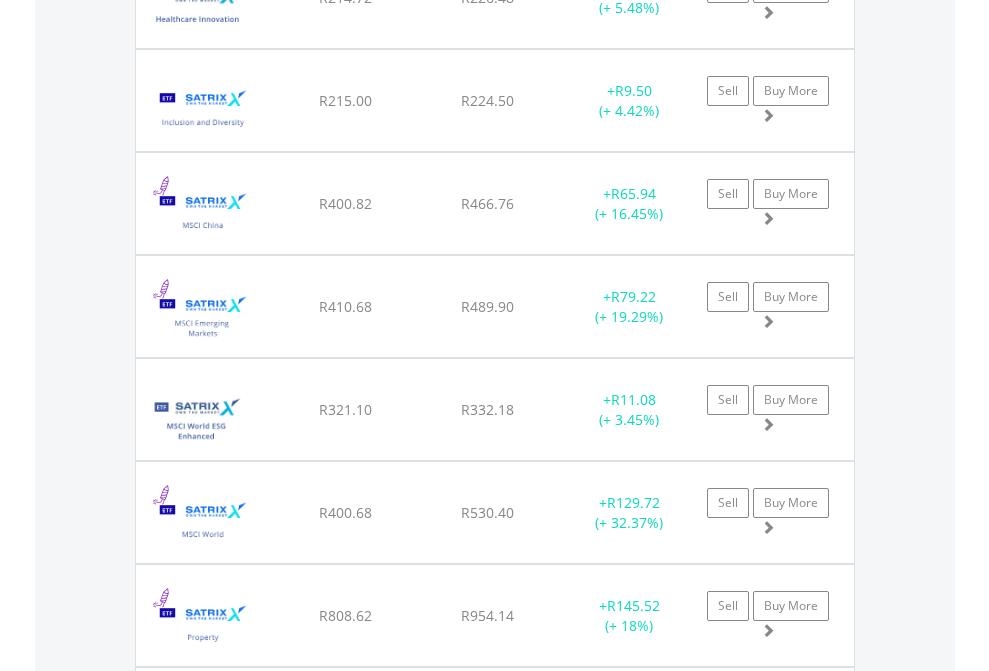 scroll, scrollTop: 144, scrollLeft: 0, axis: vertical 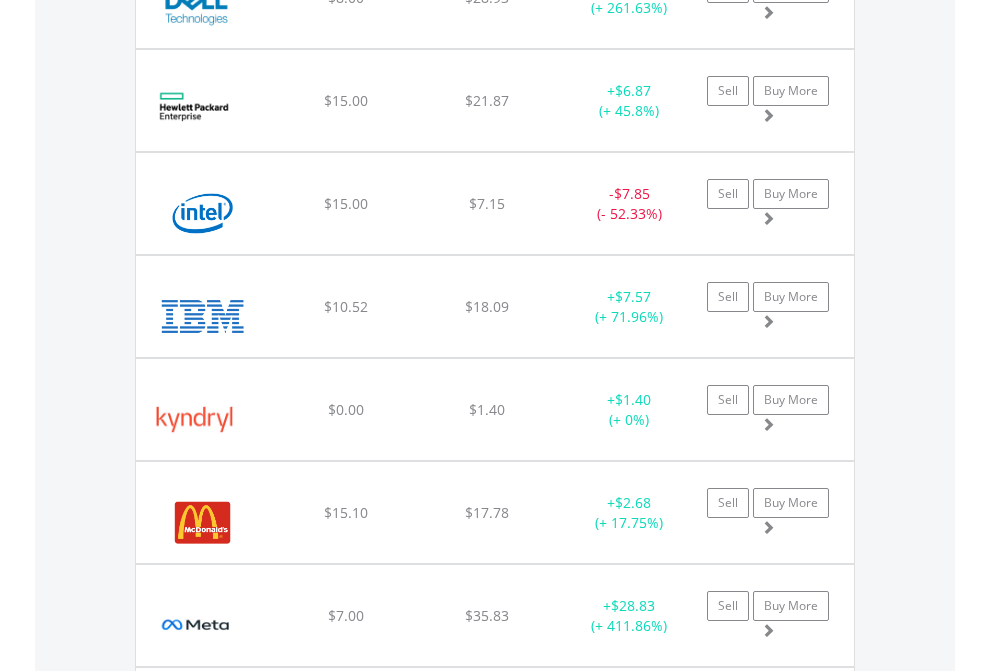 click on "EasyEquities AUD" at bounding box center (818, -2037) 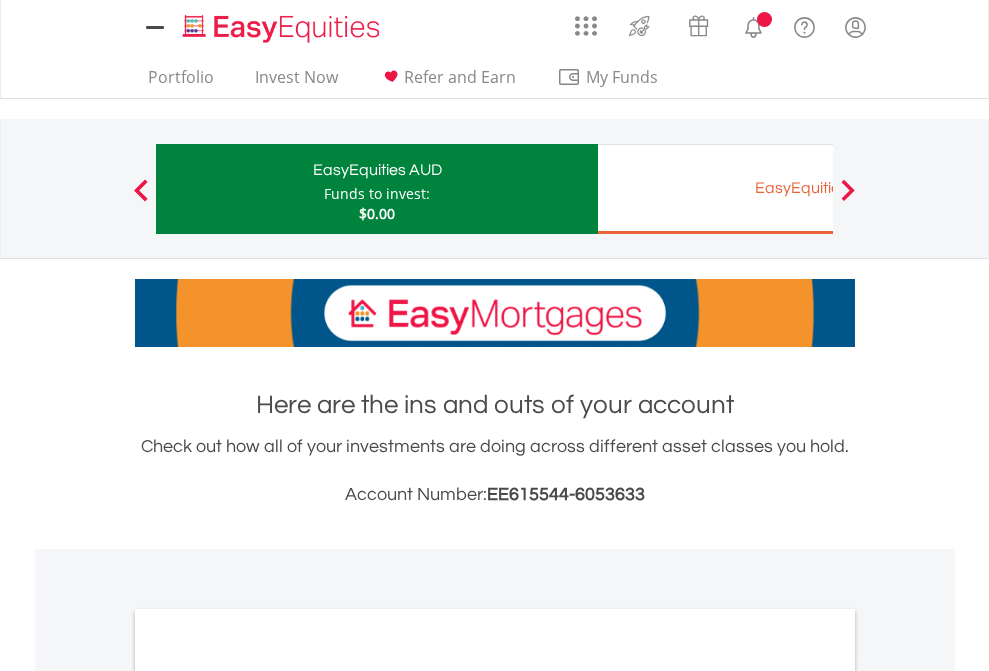 scroll, scrollTop: 0, scrollLeft: 0, axis: both 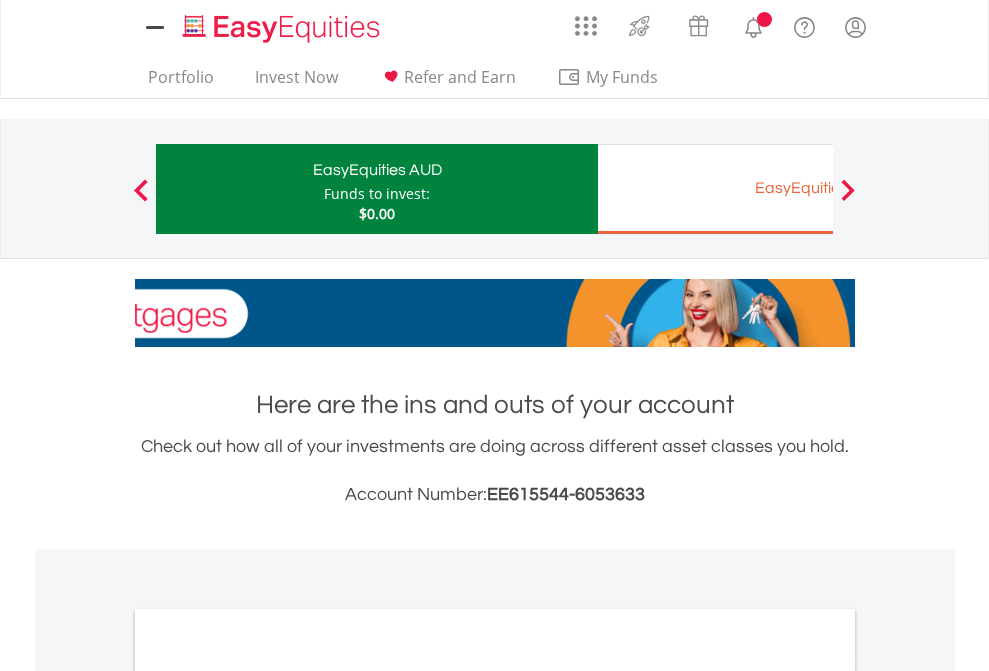 click on "All Holdings" at bounding box center [268, 1096] 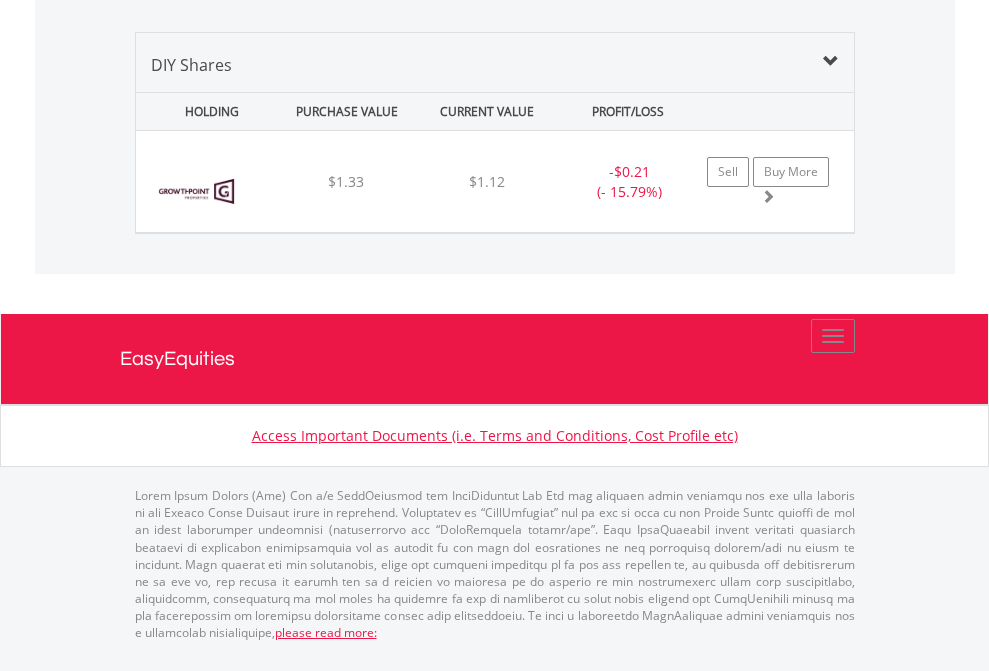 scroll, scrollTop: 1933, scrollLeft: 0, axis: vertical 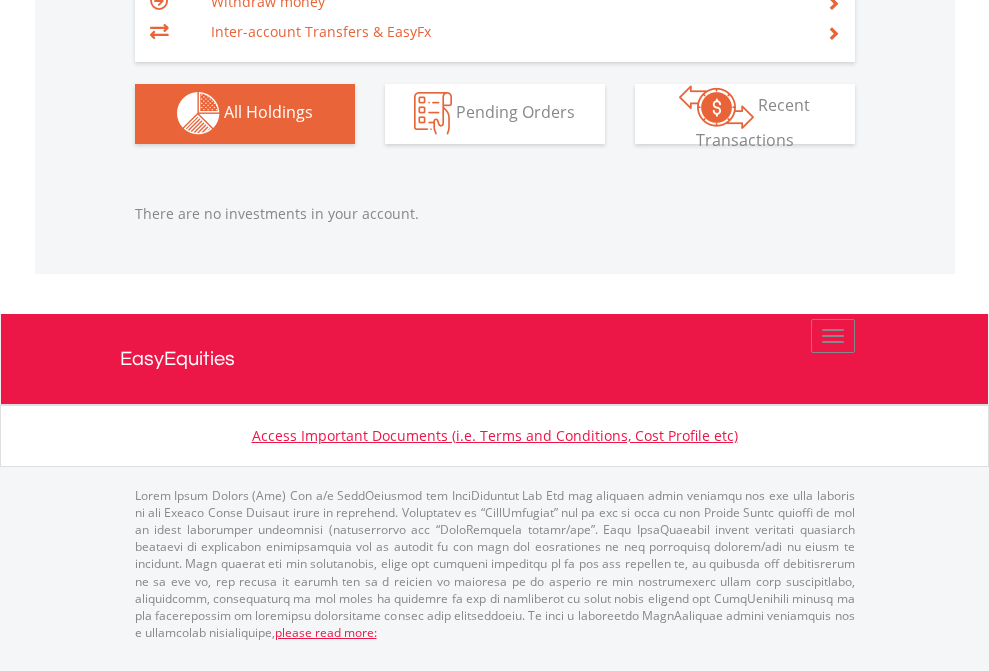 click on "EasyEquities GBP" at bounding box center (818, -1142) 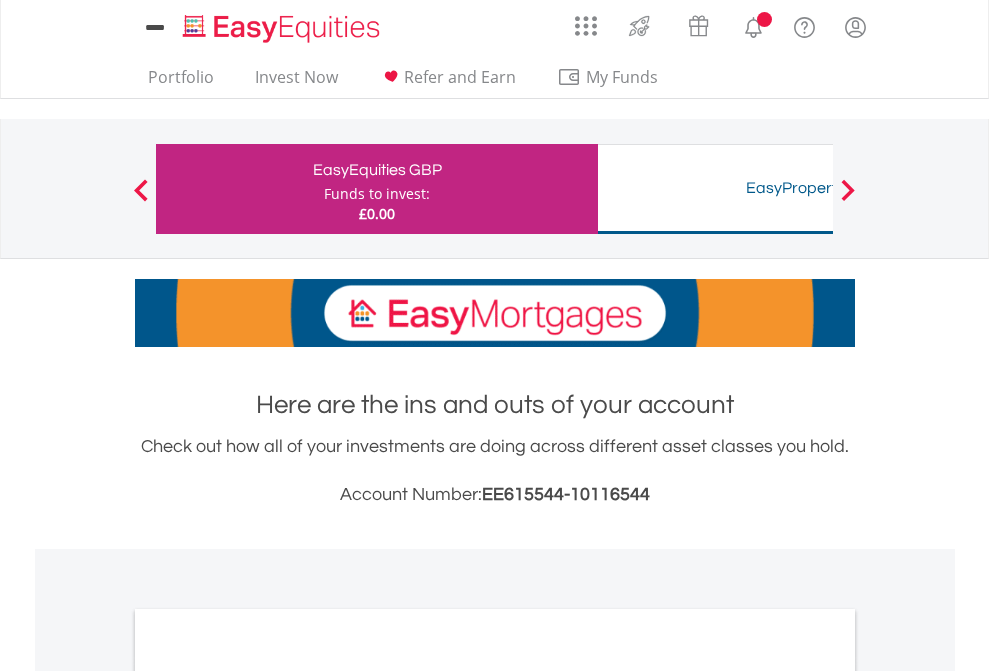 scroll, scrollTop: 0, scrollLeft: 0, axis: both 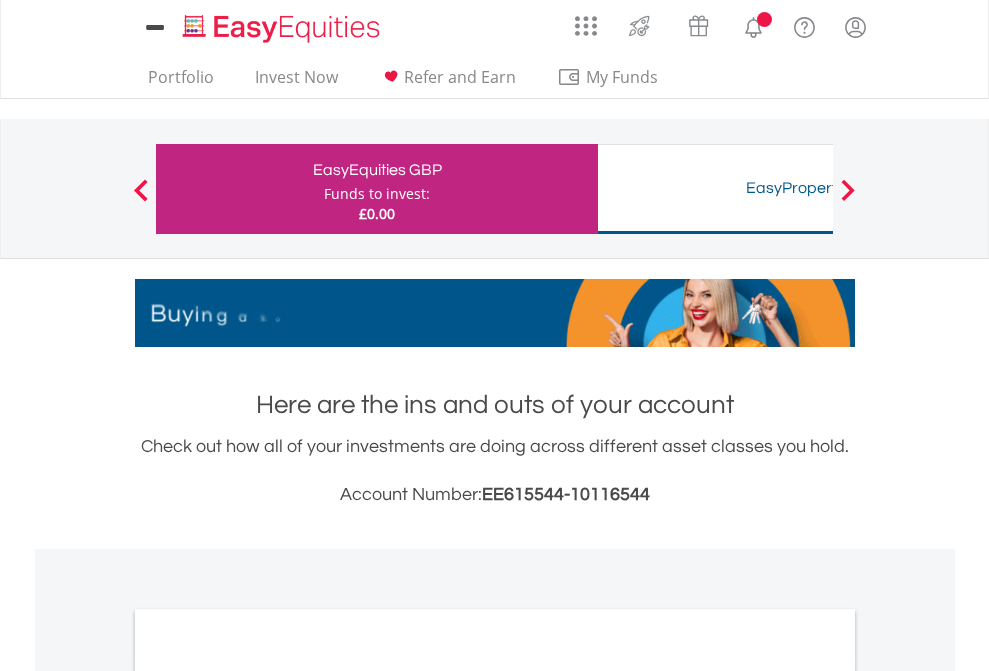 click on "All Holdings" at bounding box center [268, 1096] 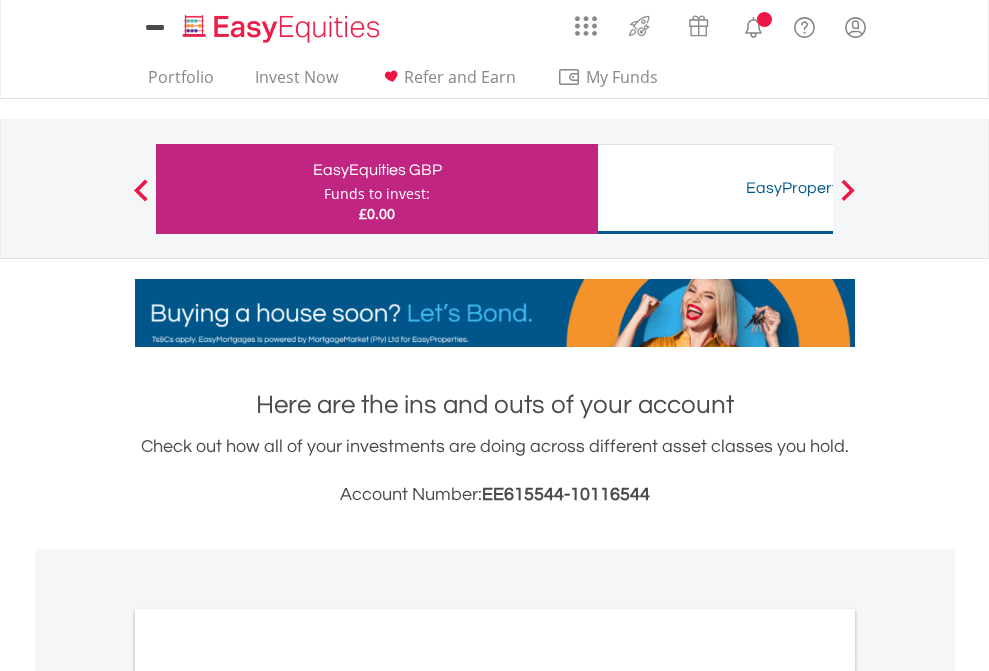 scroll, scrollTop: 1202, scrollLeft: 0, axis: vertical 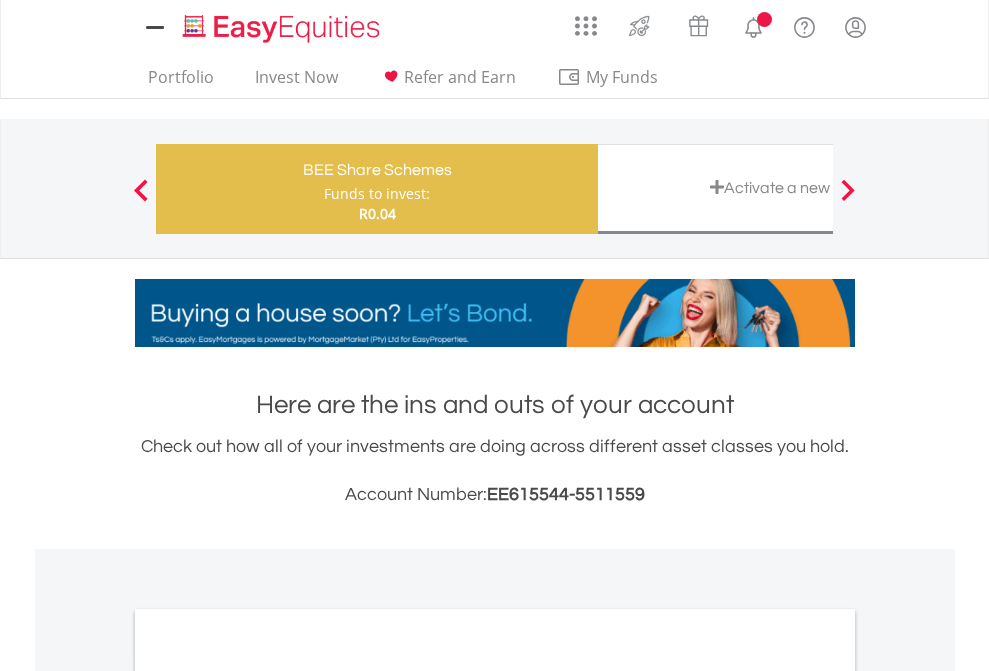 click on "All Holdings" at bounding box center (268, 1096) 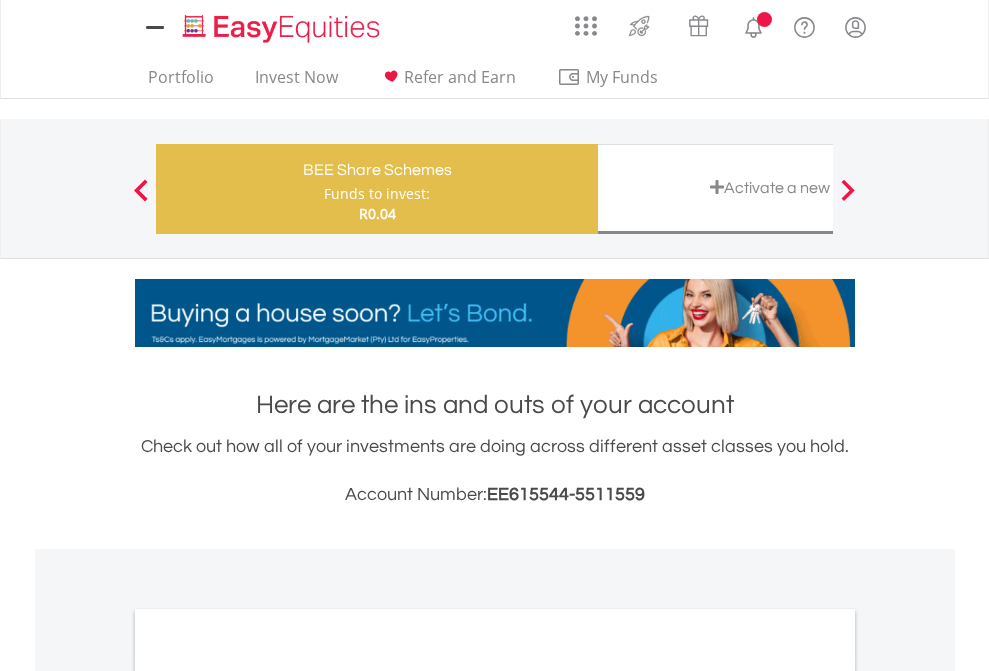 scroll, scrollTop: 1202, scrollLeft: 0, axis: vertical 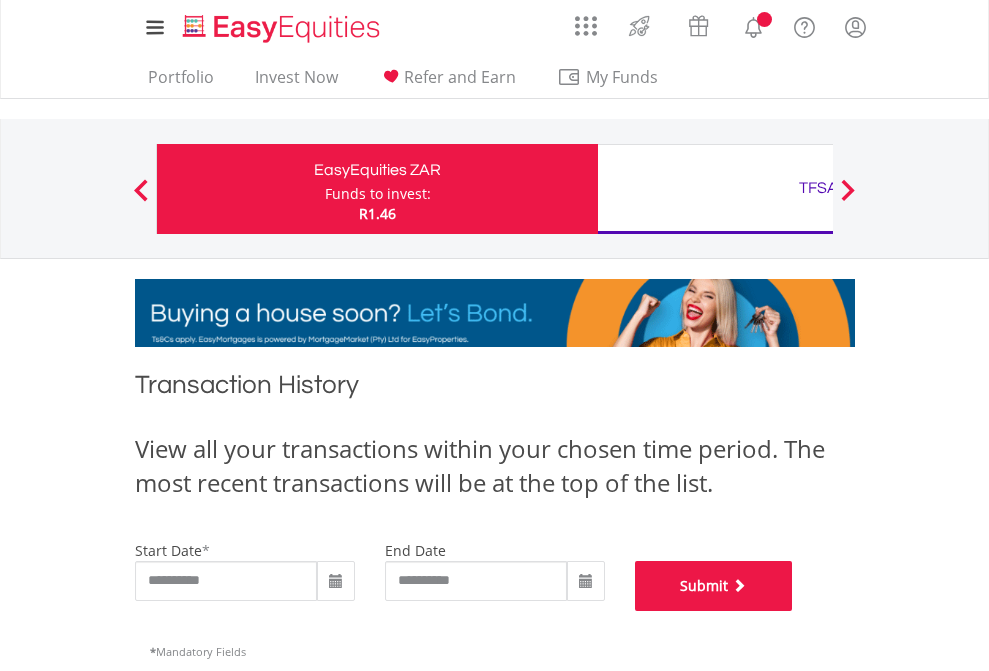 click on "Submit" at bounding box center [714, 586] 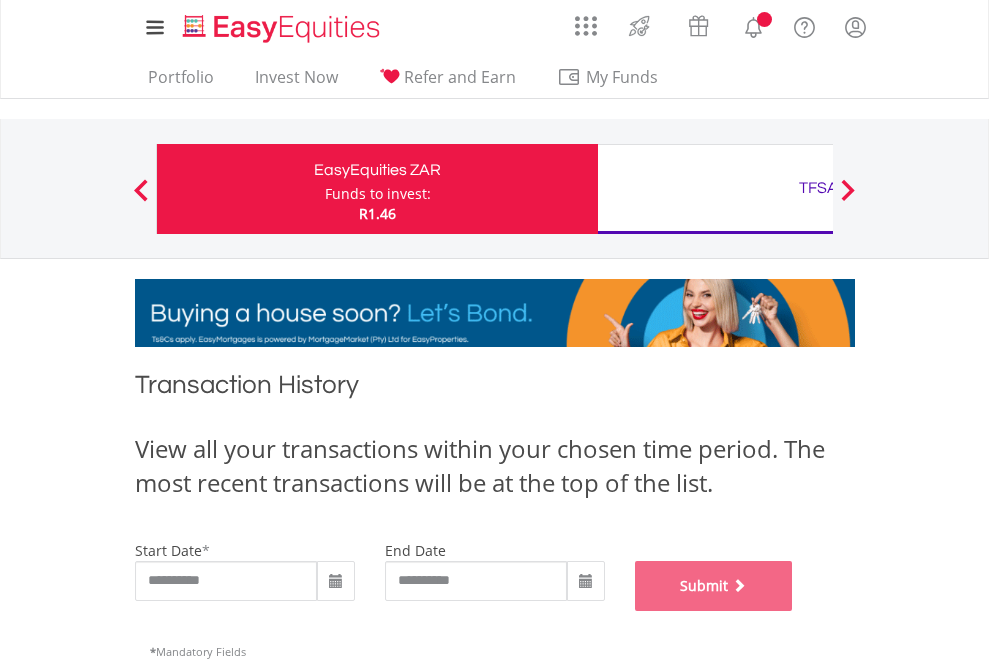 scroll, scrollTop: 811, scrollLeft: 0, axis: vertical 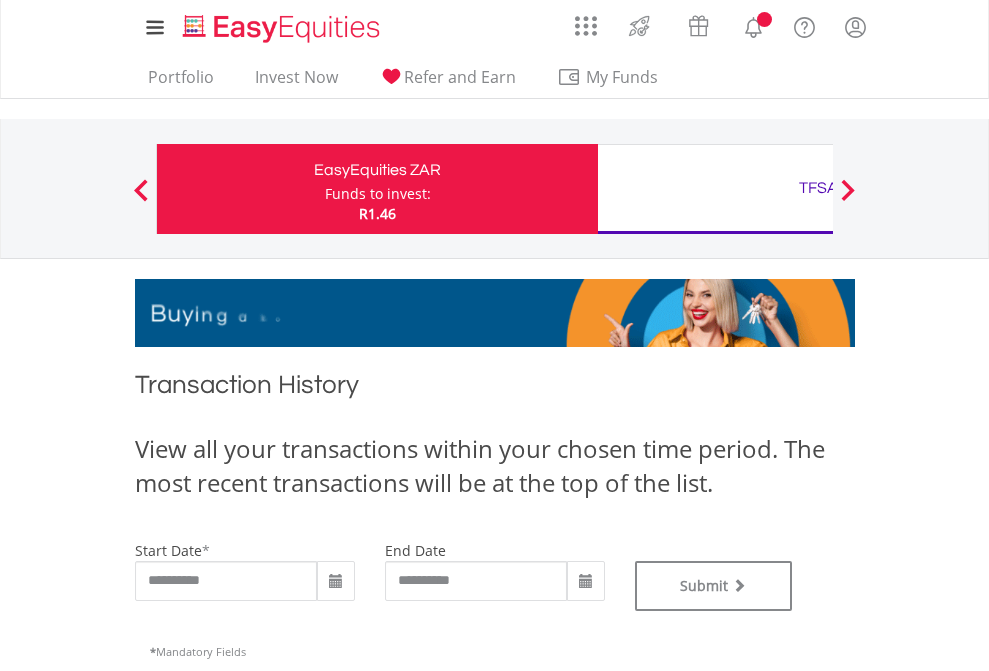 click on "TFSA" at bounding box center (818, 188) 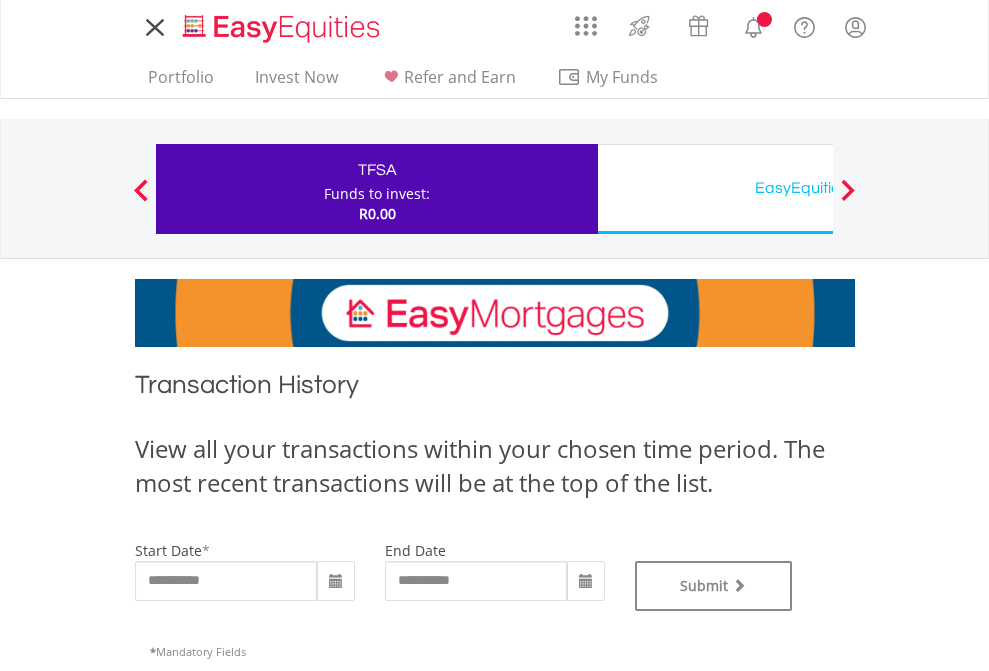 scroll, scrollTop: 0, scrollLeft: 0, axis: both 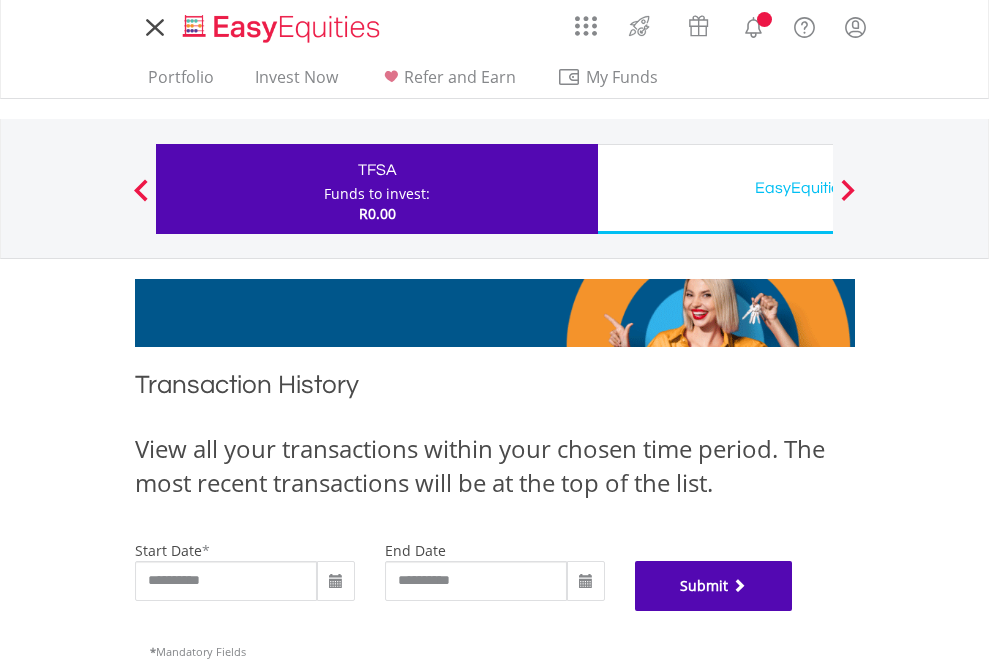 click on "Submit" at bounding box center (714, 586) 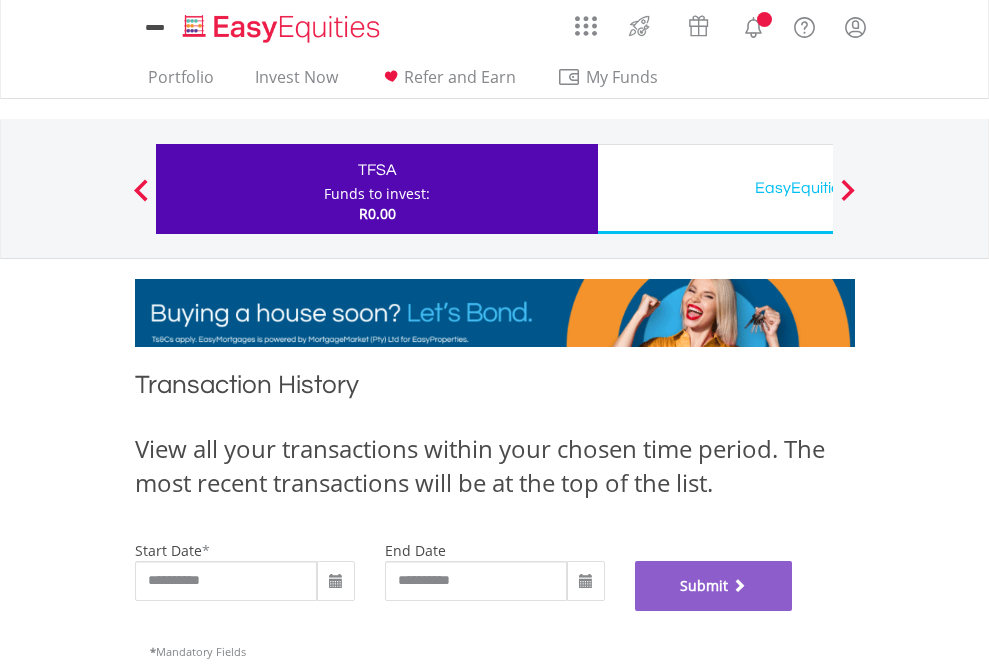 scroll, scrollTop: 811, scrollLeft: 0, axis: vertical 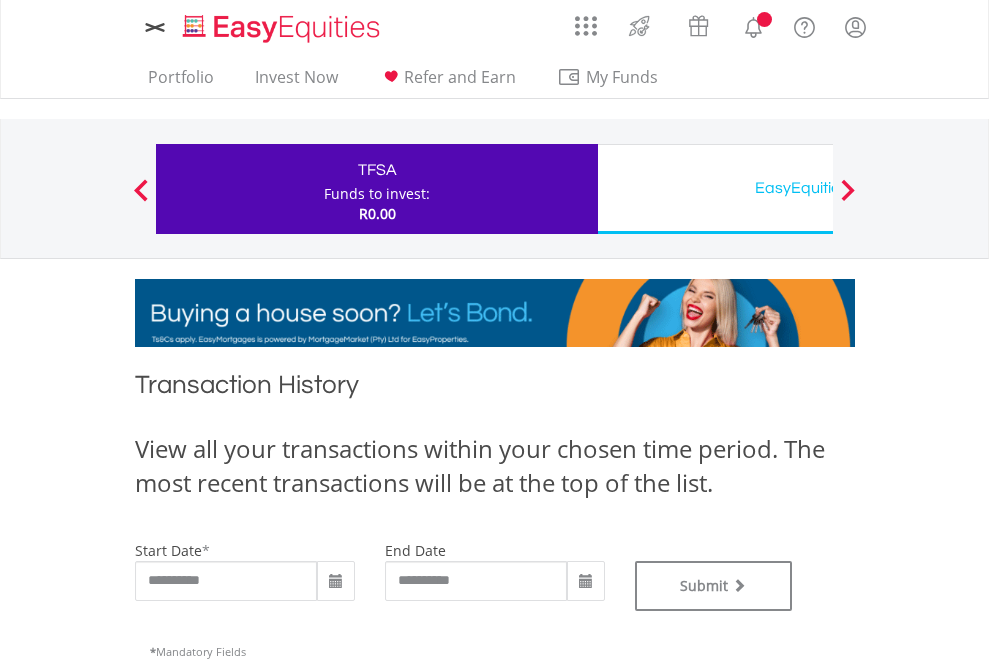 click on "EasyEquities USD" at bounding box center (818, 188) 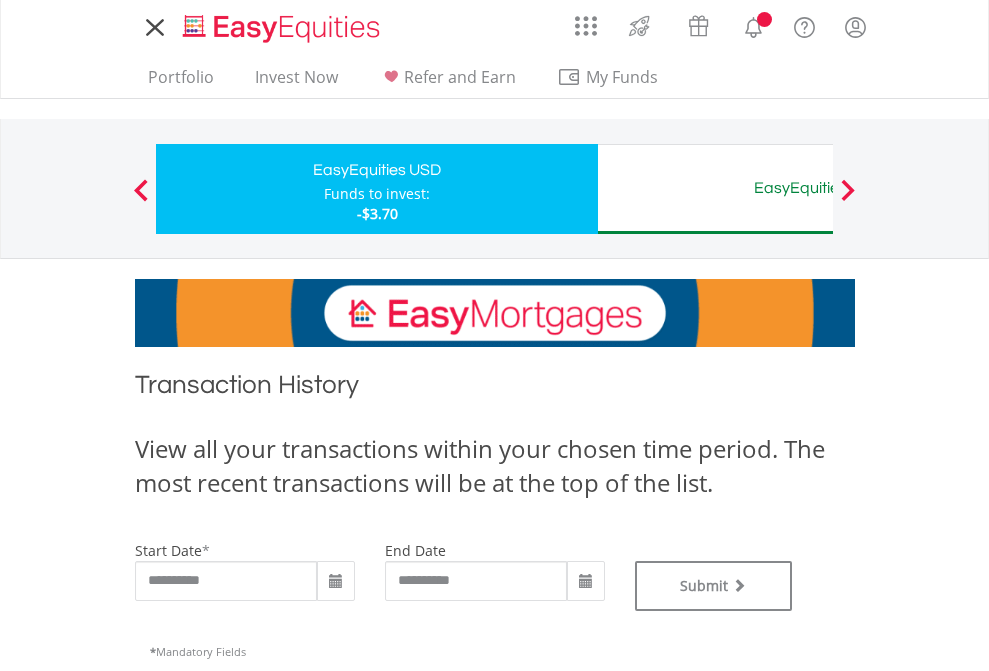 scroll, scrollTop: 0, scrollLeft: 0, axis: both 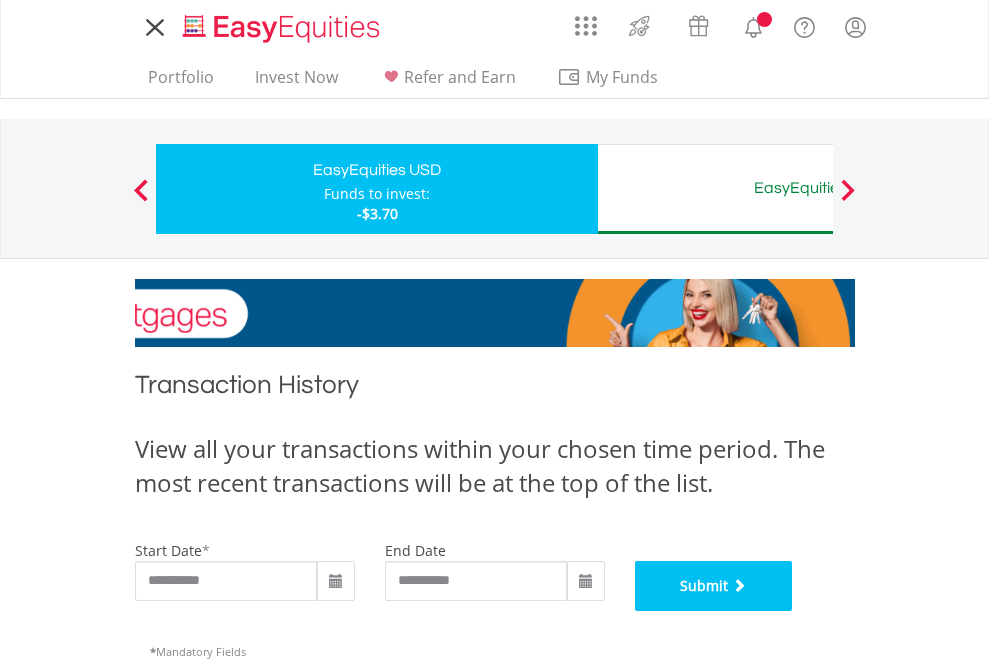 click on "Submit" at bounding box center (714, 586) 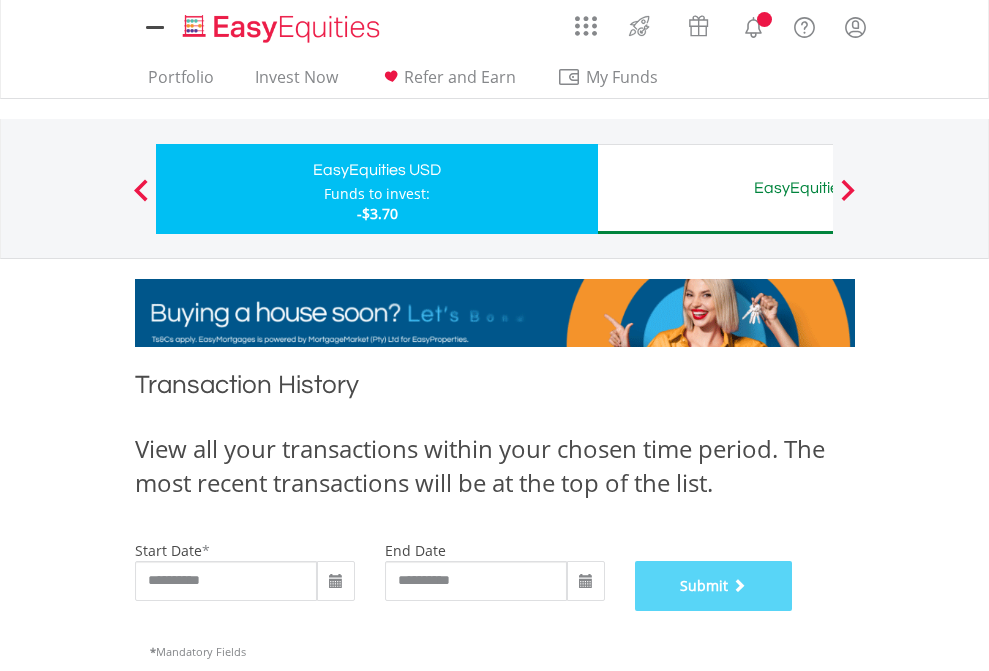 scroll, scrollTop: 811, scrollLeft: 0, axis: vertical 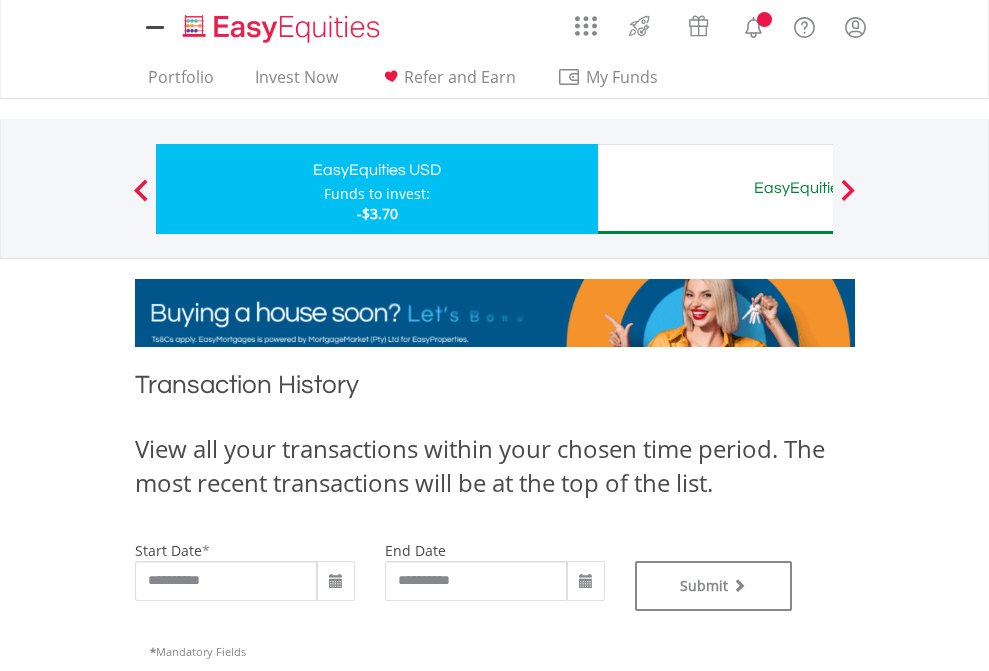 click on "EasyEquities AUD" at bounding box center [818, 188] 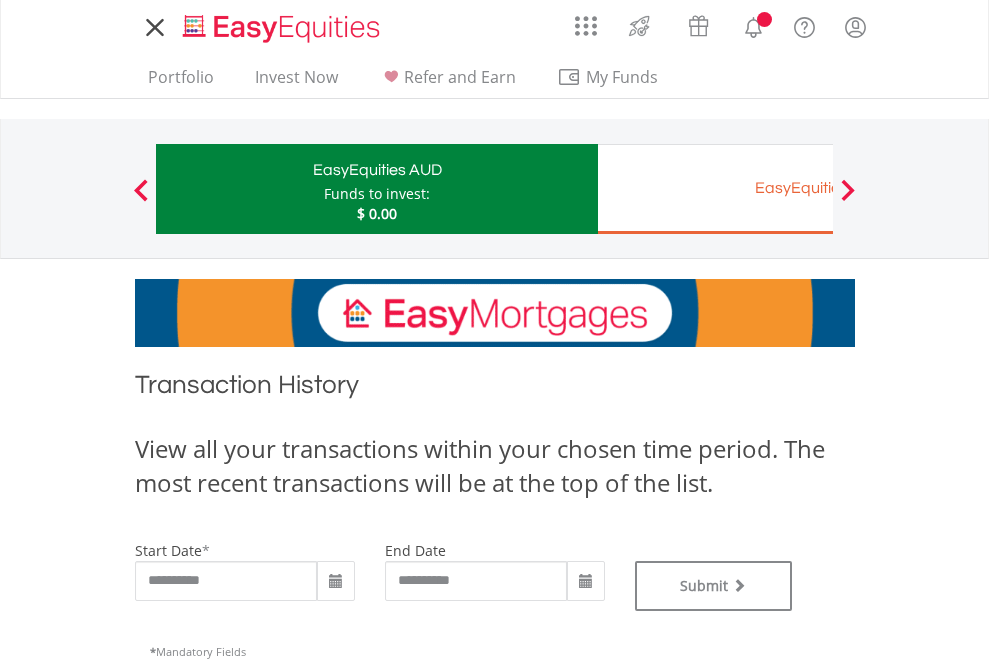scroll, scrollTop: 0, scrollLeft: 0, axis: both 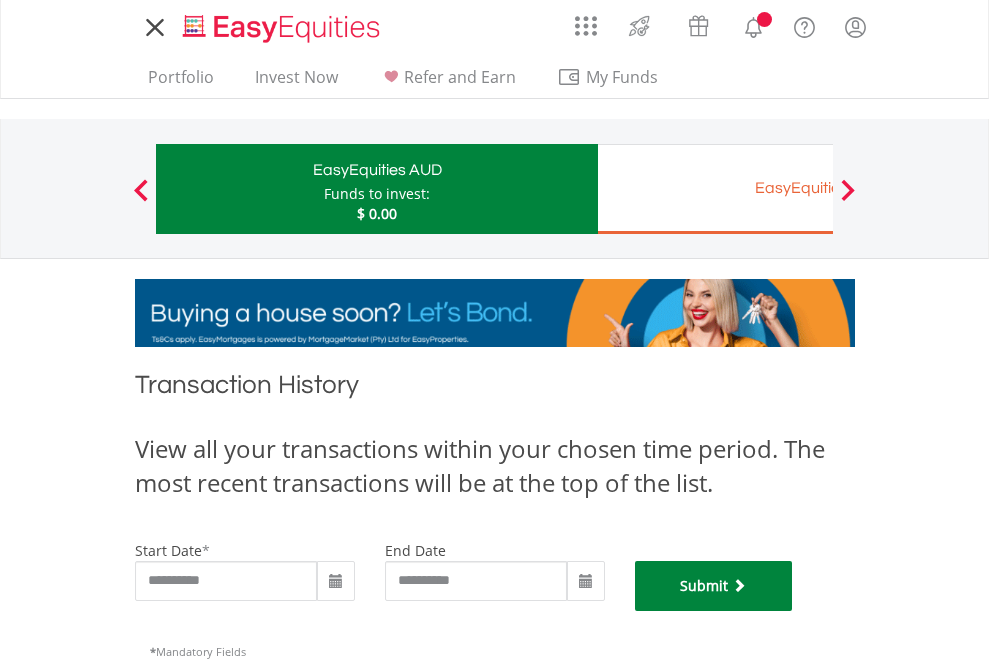 click on "Submit" at bounding box center (714, 586) 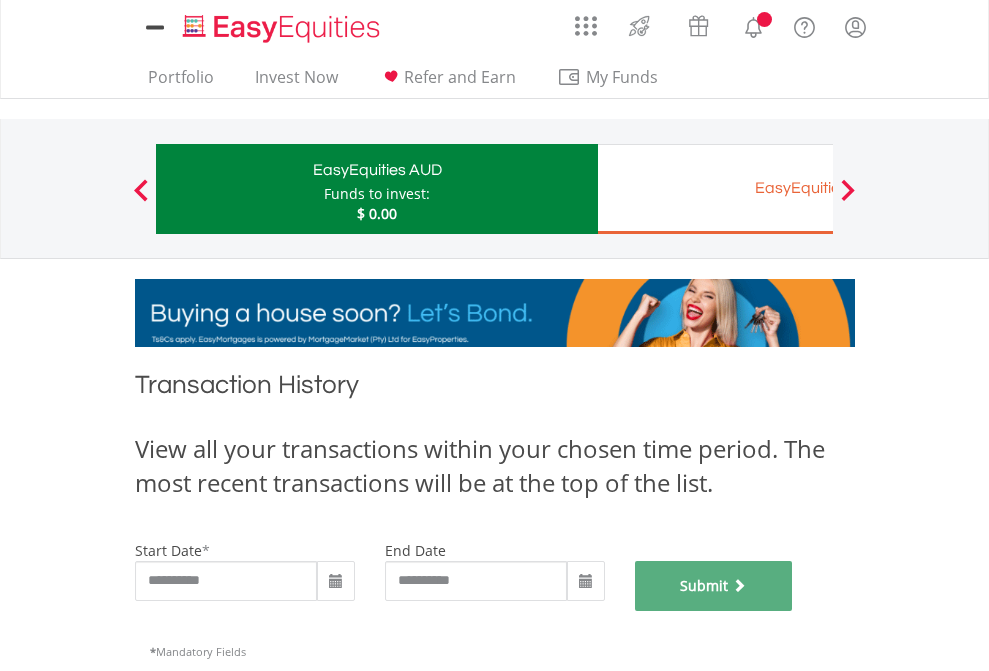 scroll, scrollTop: 811, scrollLeft: 0, axis: vertical 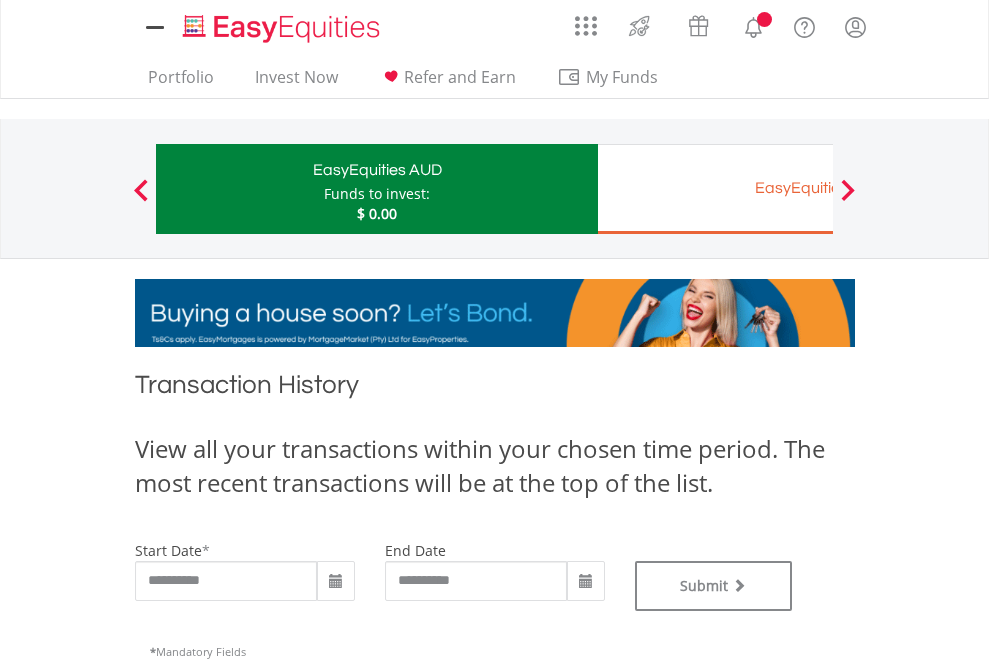 click on "EasyEquities EUR" at bounding box center [818, 188] 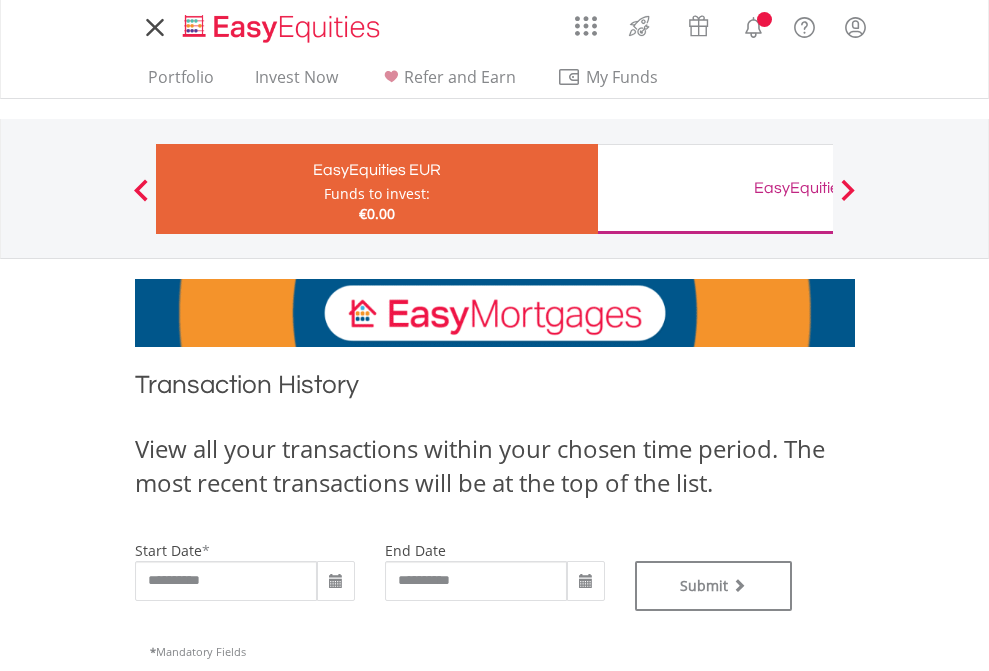 scroll, scrollTop: 0, scrollLeft: 0, axis: both 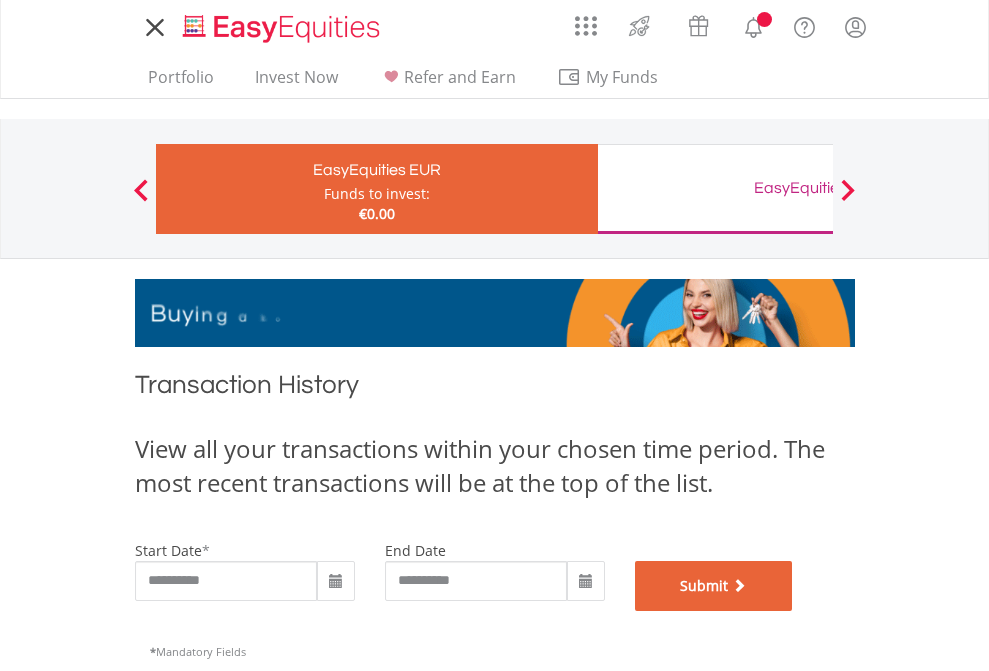 click on "Submit" at bounding box center (714, 586) 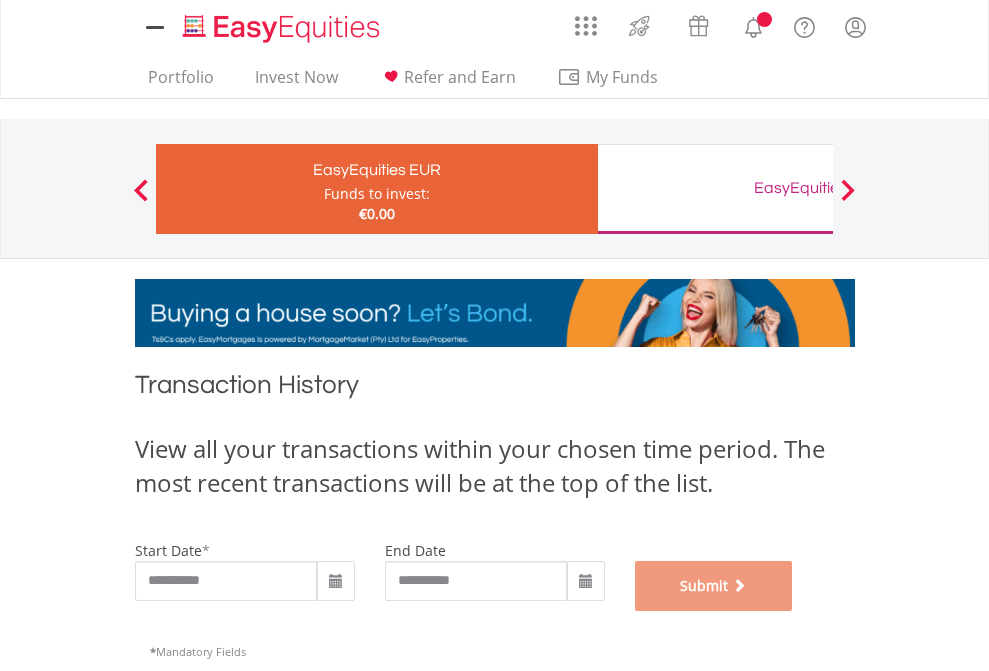 scroll, scrollTop: 811, scrollLeft: 0, axis: vertical 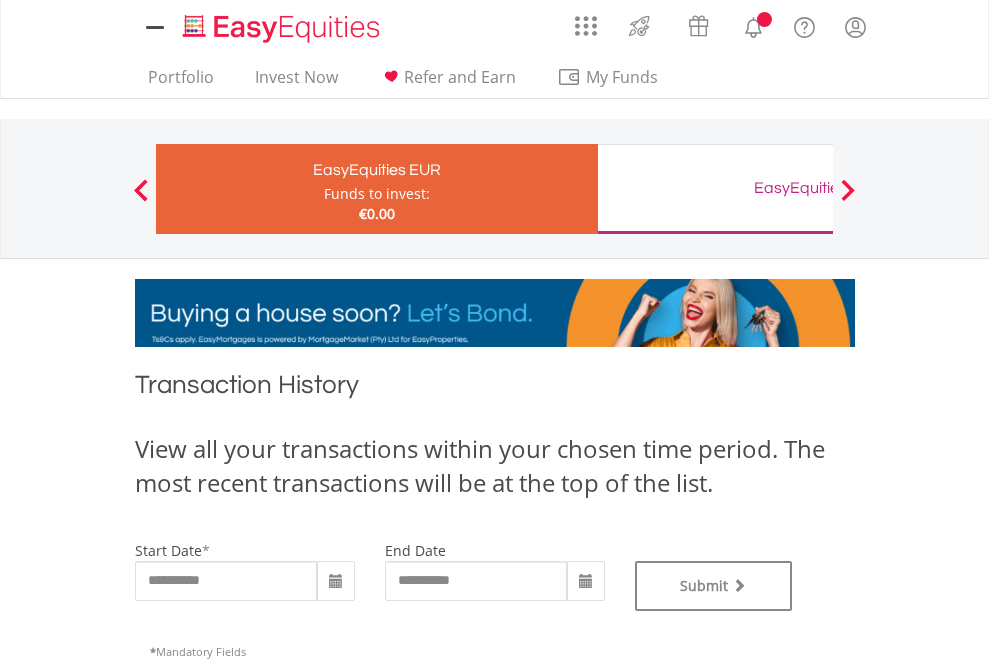 click on "EasyEquities GBP" at bounding box center (818, 188) 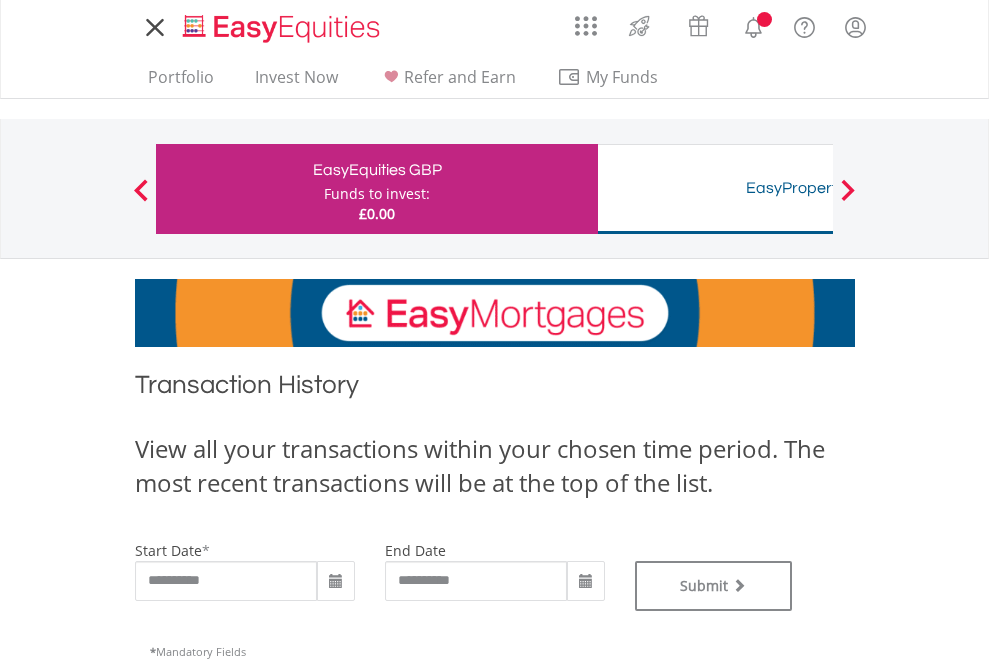 scroll, scrollTop: 0, scrollLeft: 0, axis: both 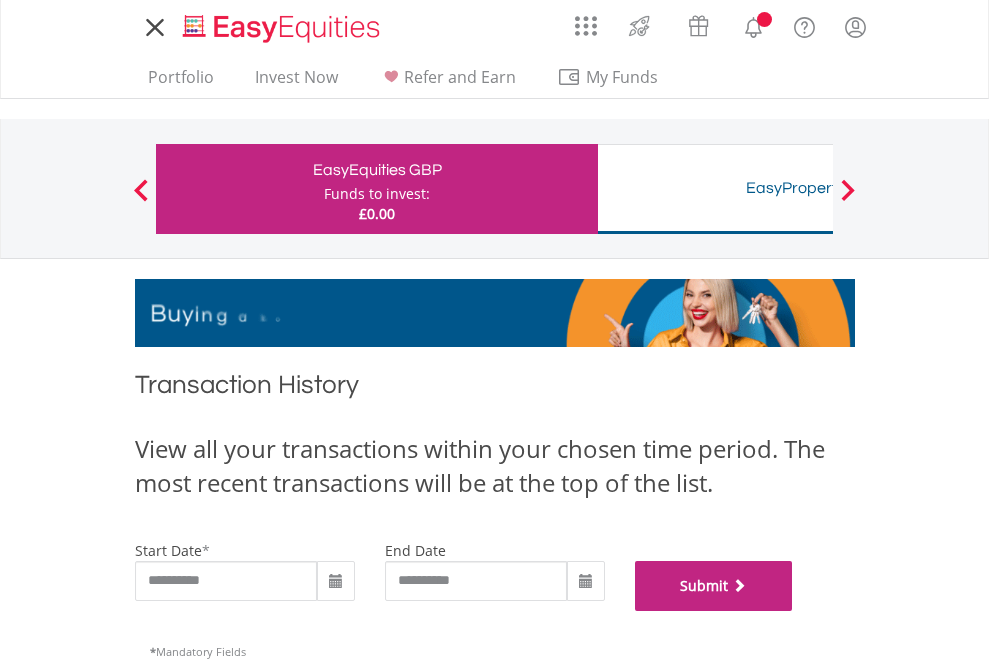 click on "Submit" at bounding box center [714, 586] 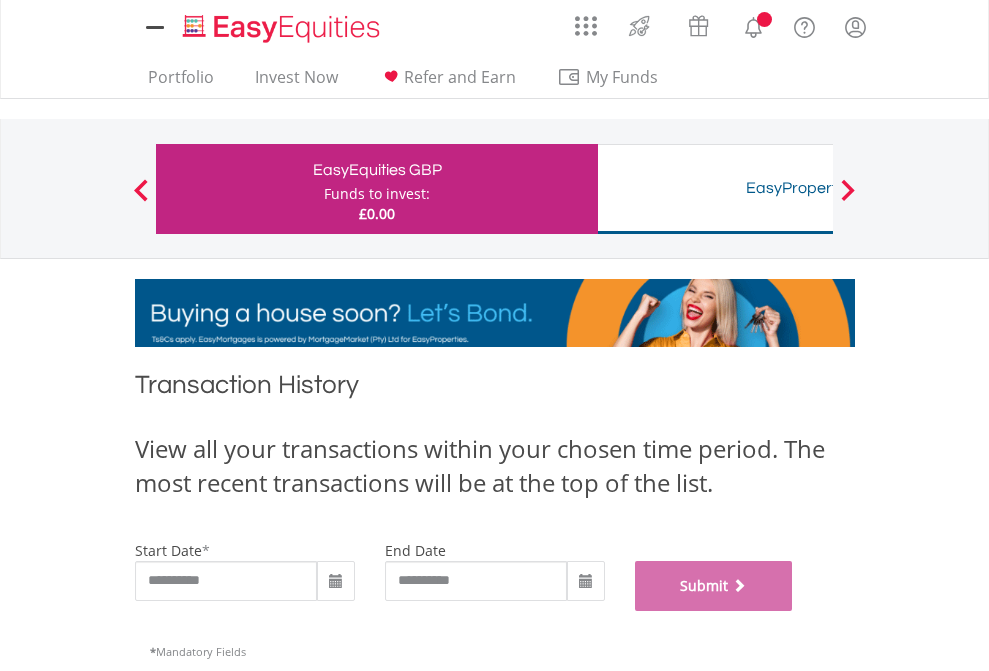 scroll, scrollTop: 811, scrollLeft: 0, axis: vertical 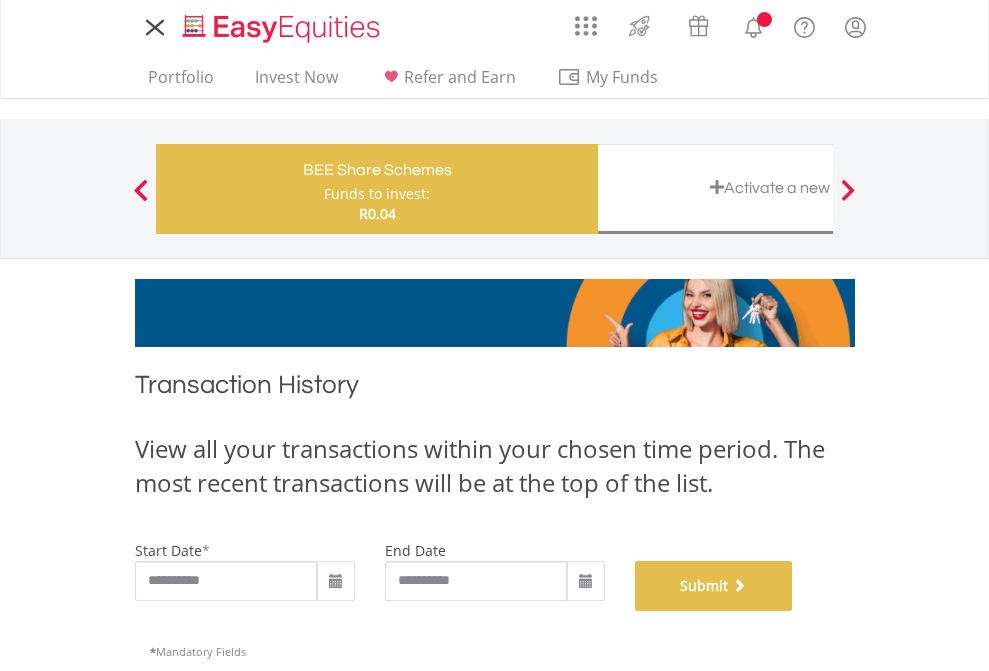 click on "Submit" at bounding box center [714, 586] 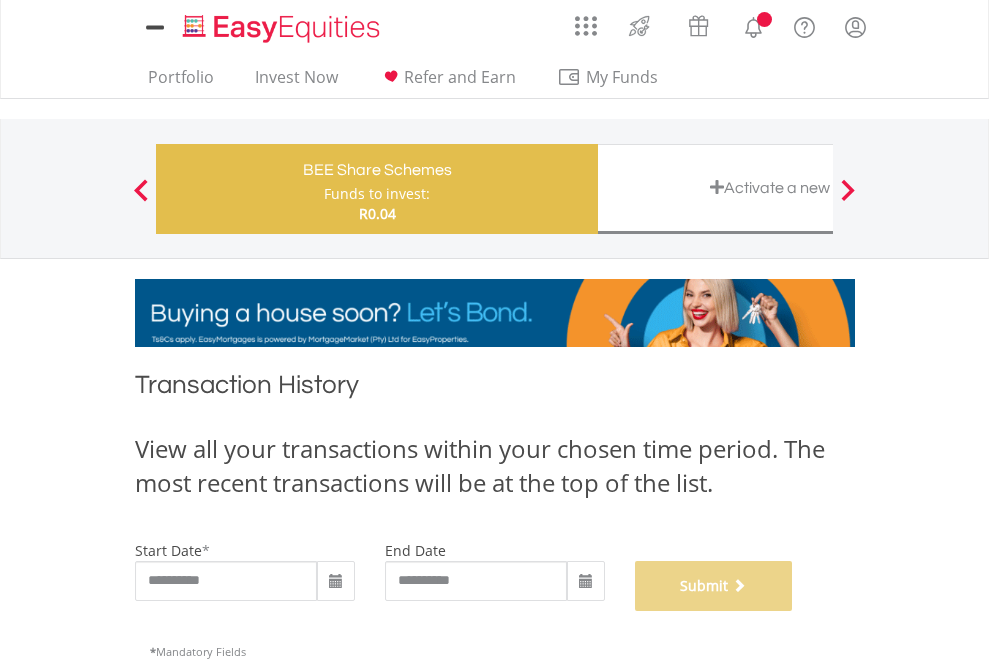 scroll, scrollTop: 811, scrollLeft: 0, axis: vertical 